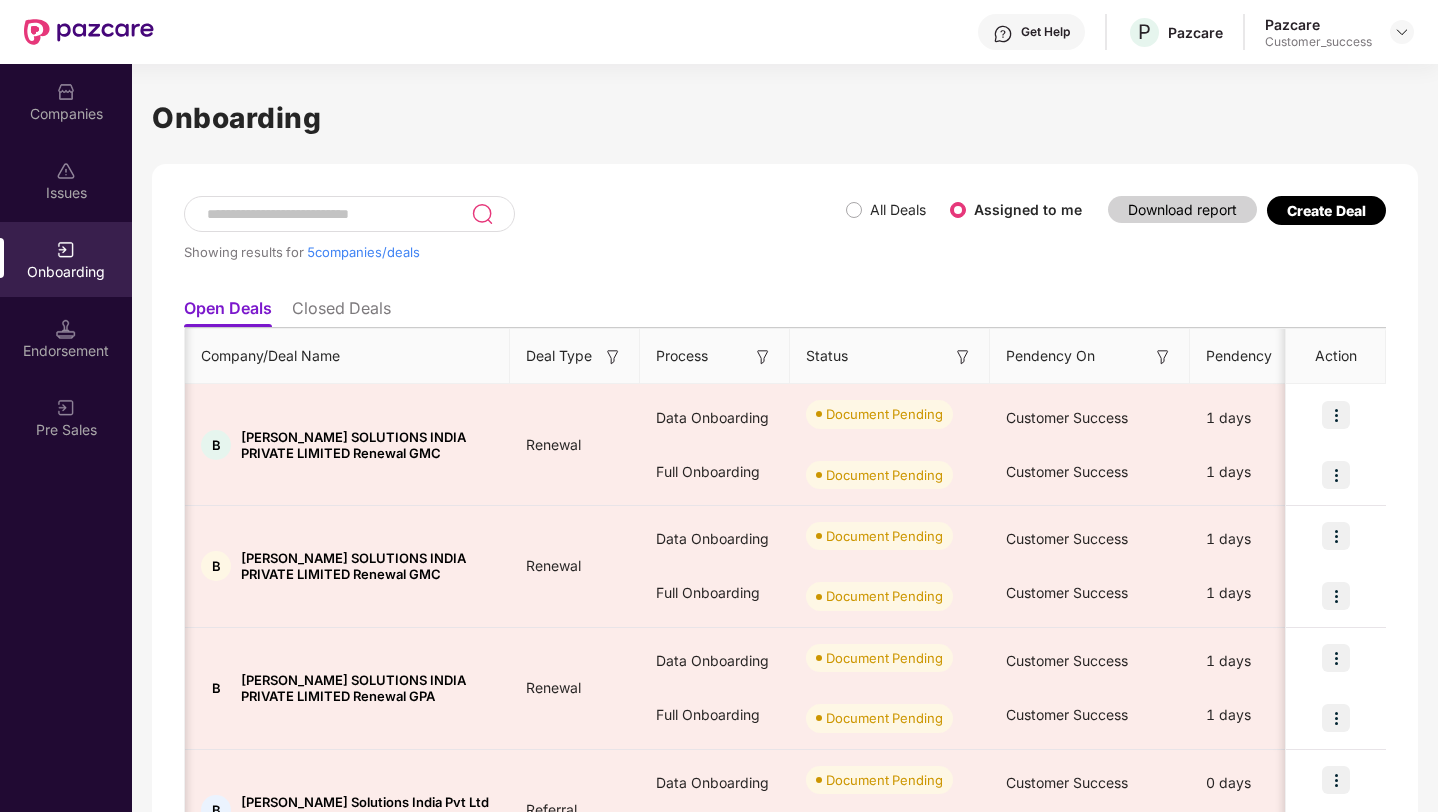 scroll, scrollTop: 0, scrollLeft: 2, axis: horizontal 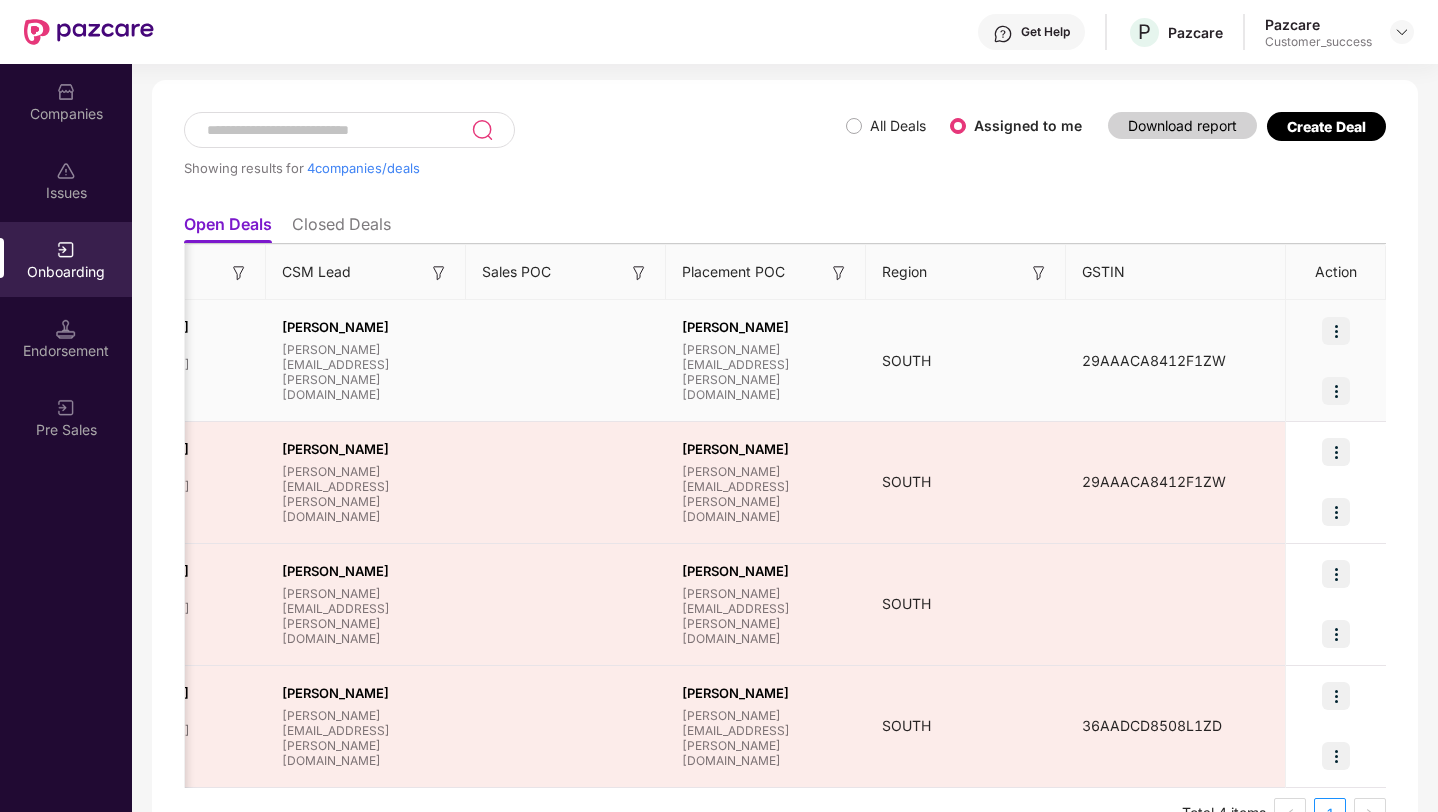 click at bounding box center [1336, 331] 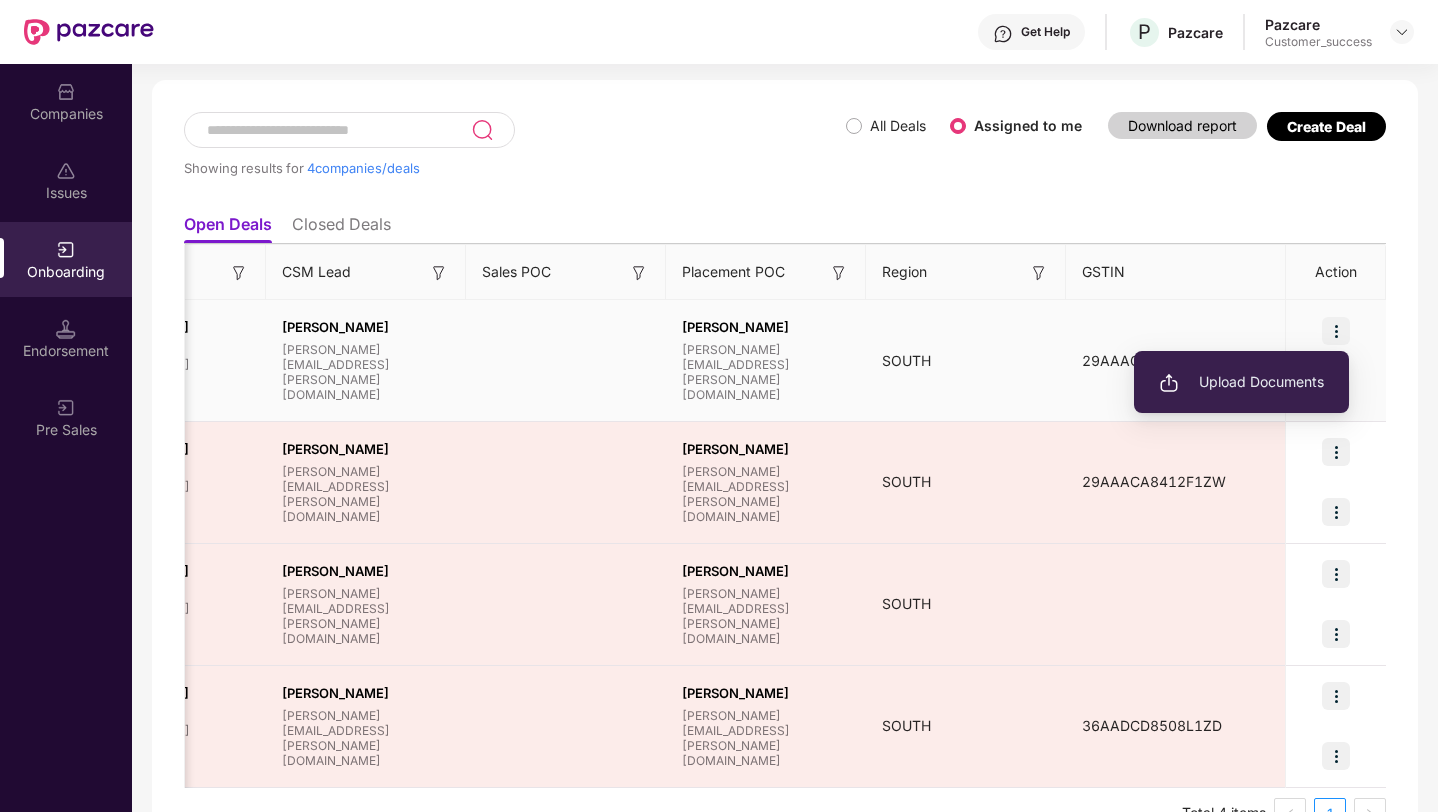 click on "Upload Documents" at bounding box center [1241, 382] 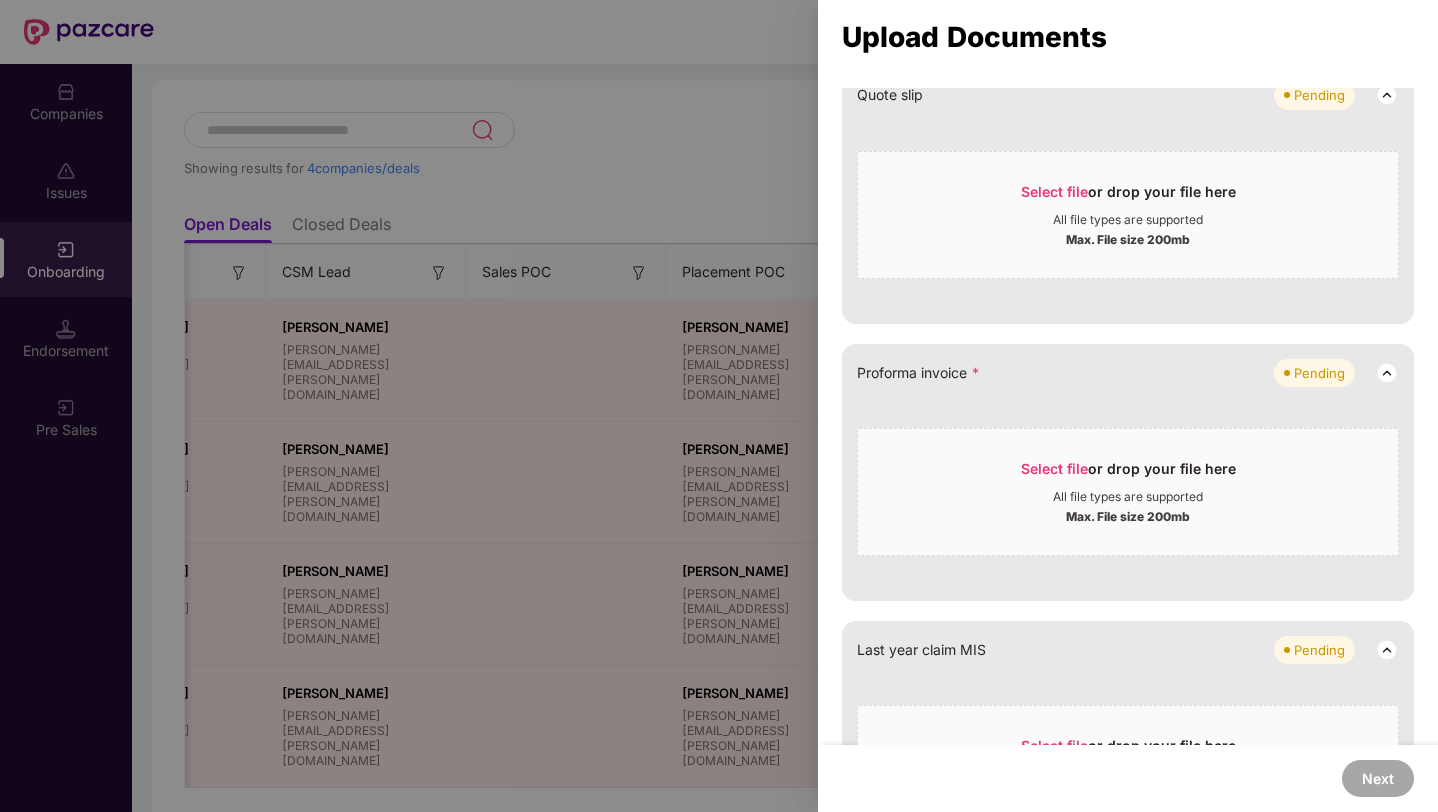 scroll, scrollTop: 1230, scrollLeft: 0, axis: vertical 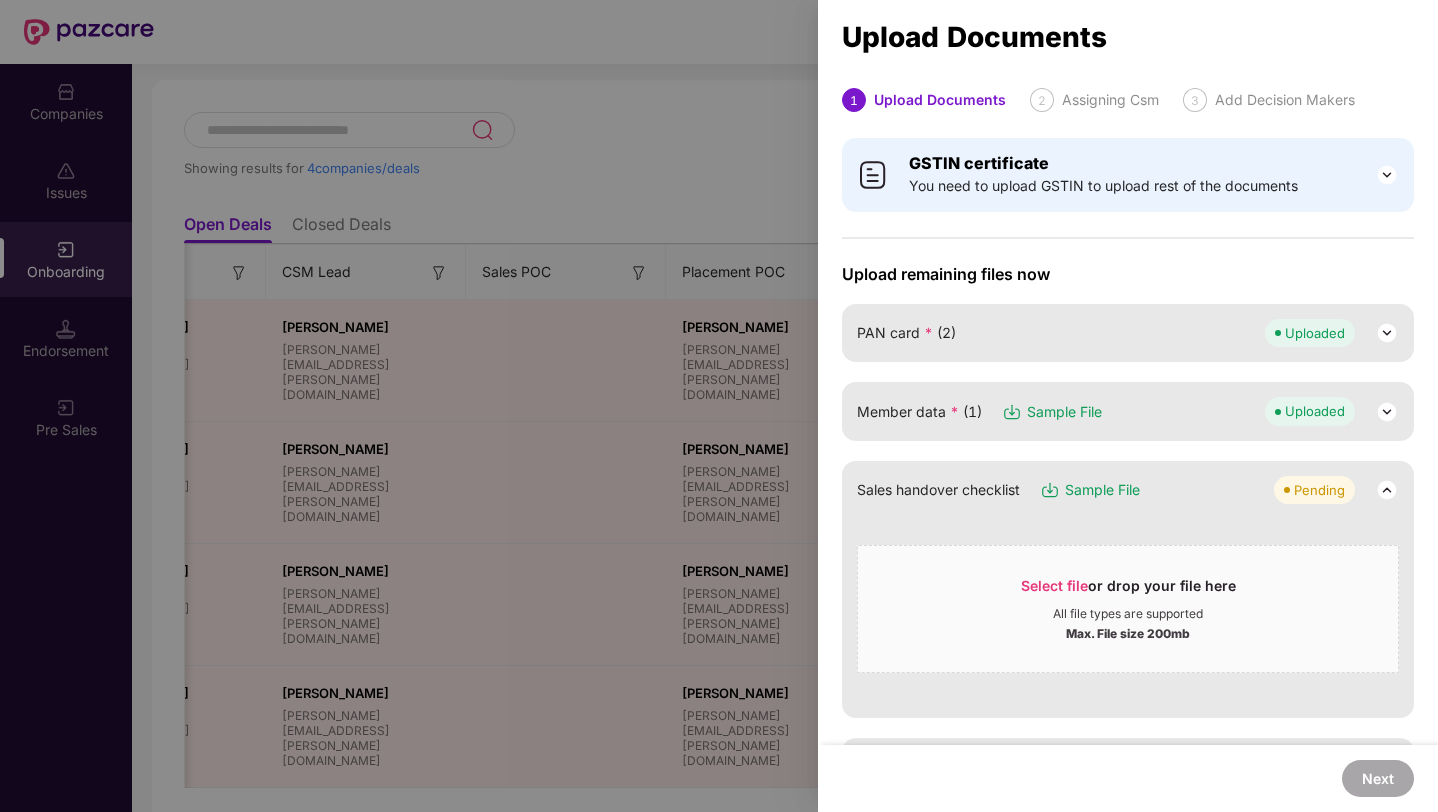 click at bounding box center (719, 406) 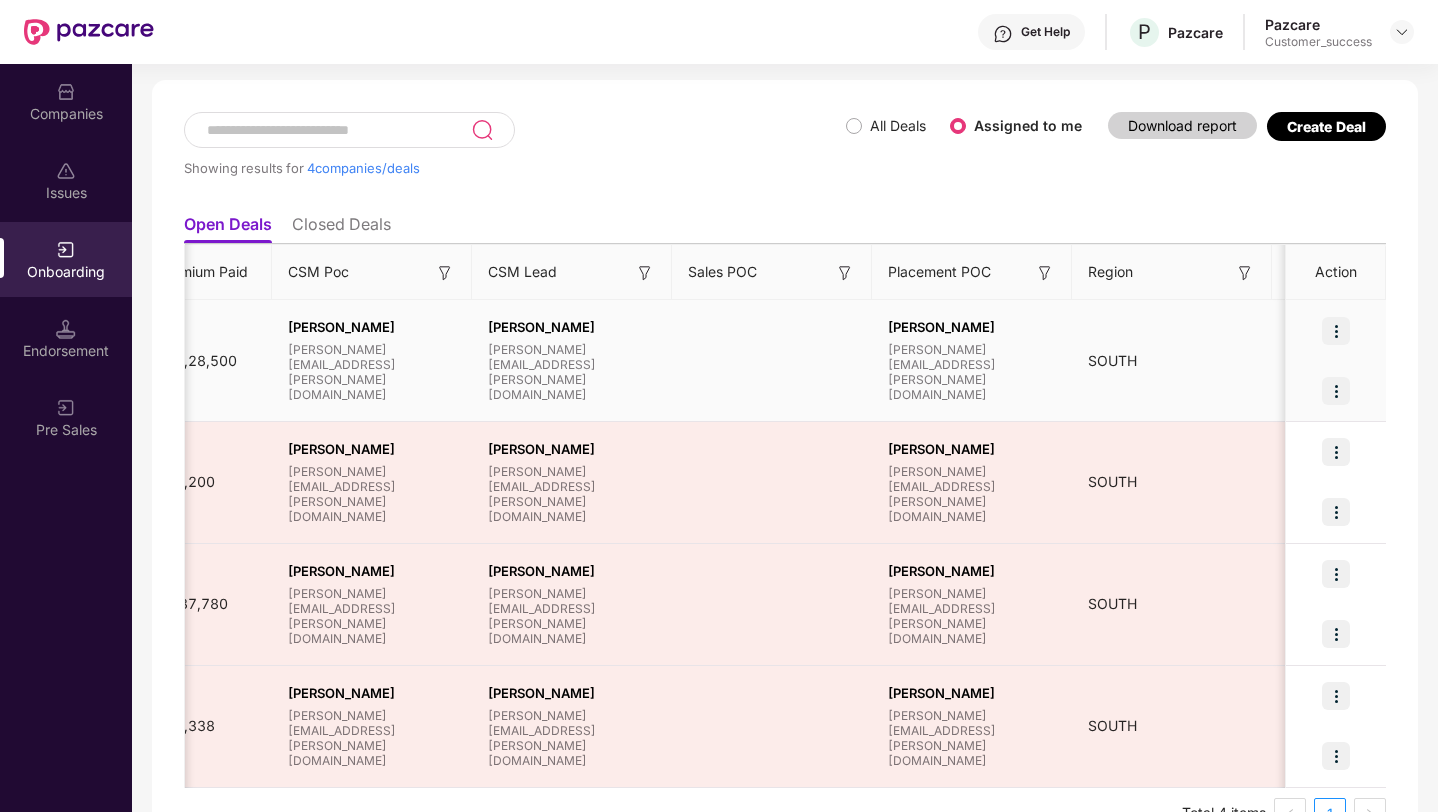 scroll, scrollTop: 0, scrollLeft: 1724, axis: horizontal 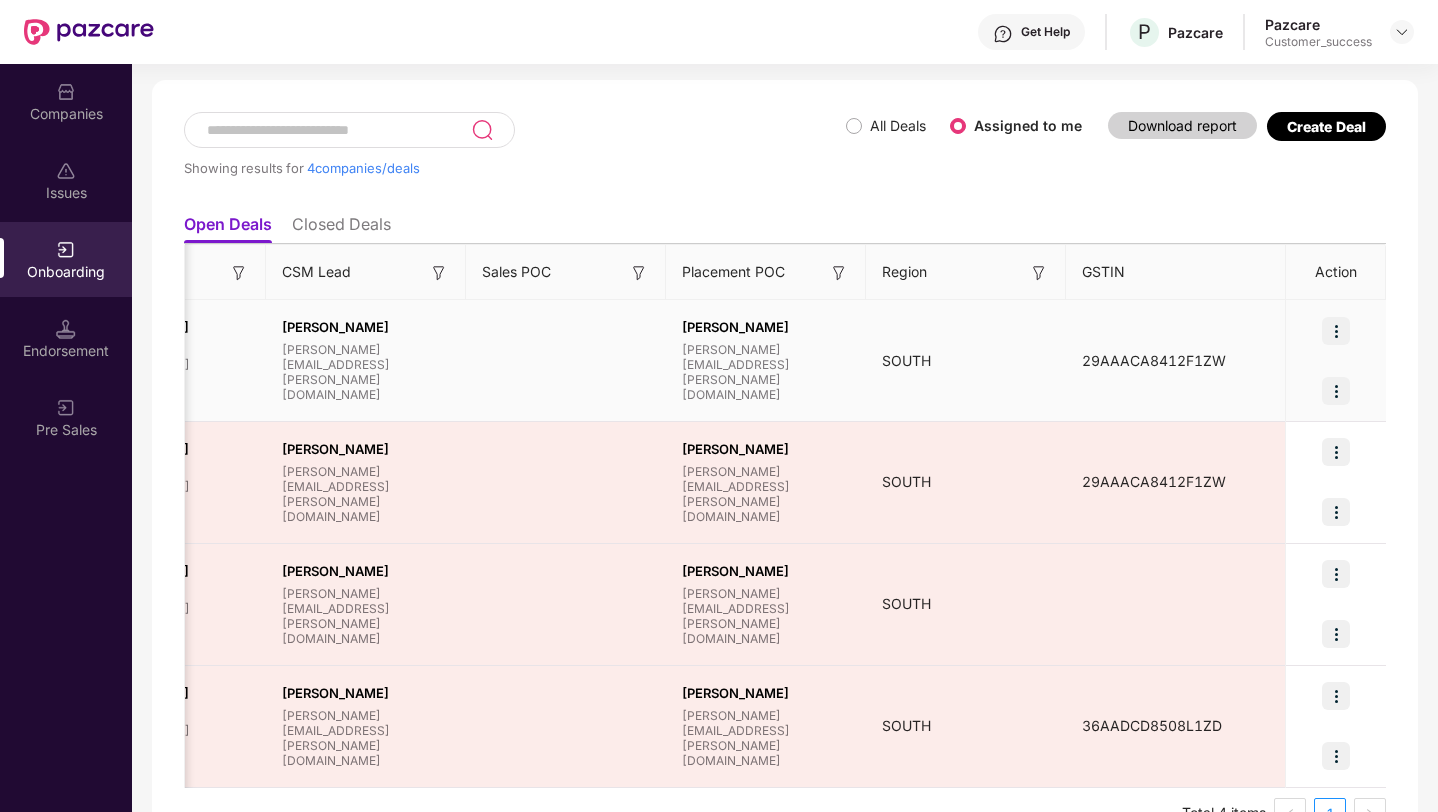 click at bounding box center [1336, 331] 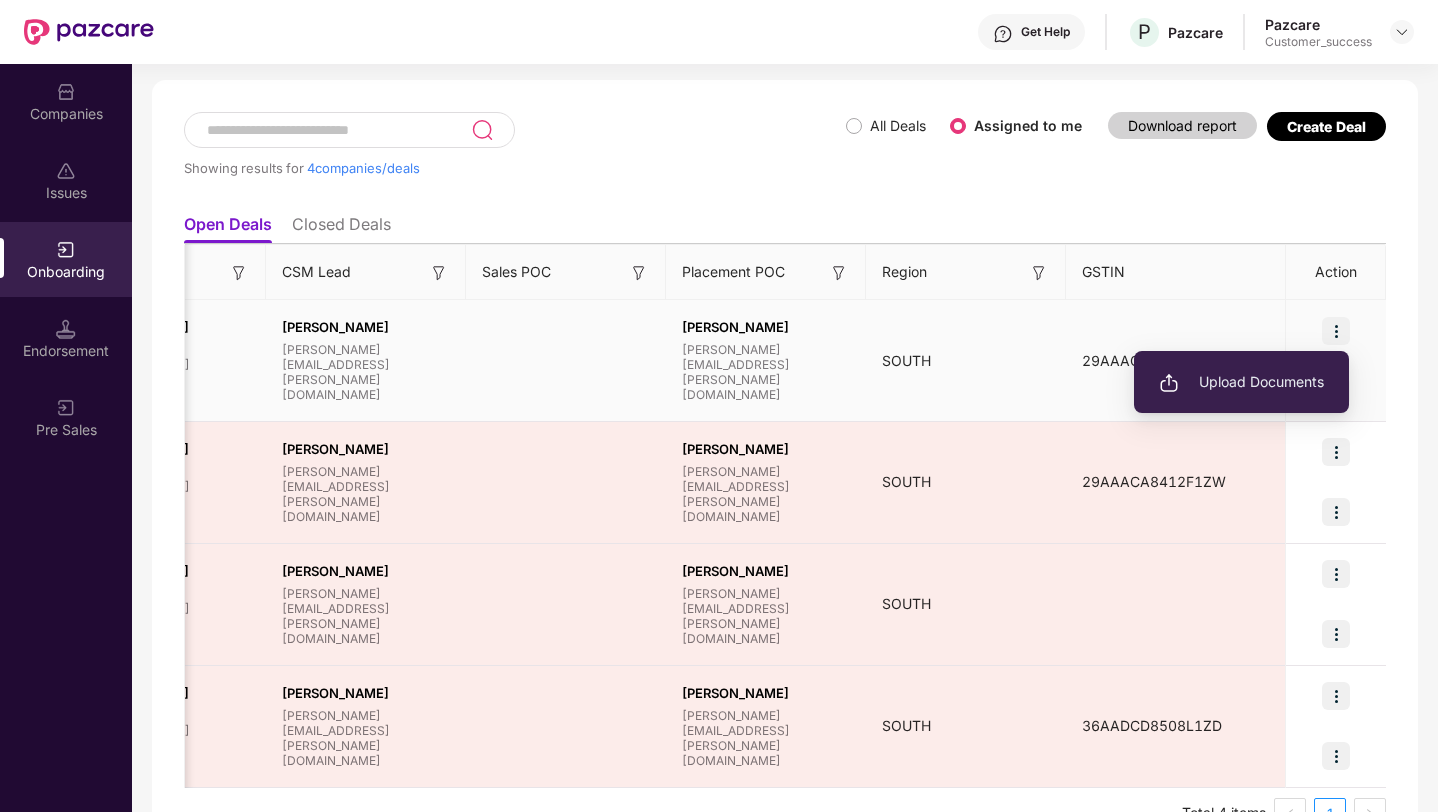 click on "Upload Documents" at bounding box center (1241, 382) 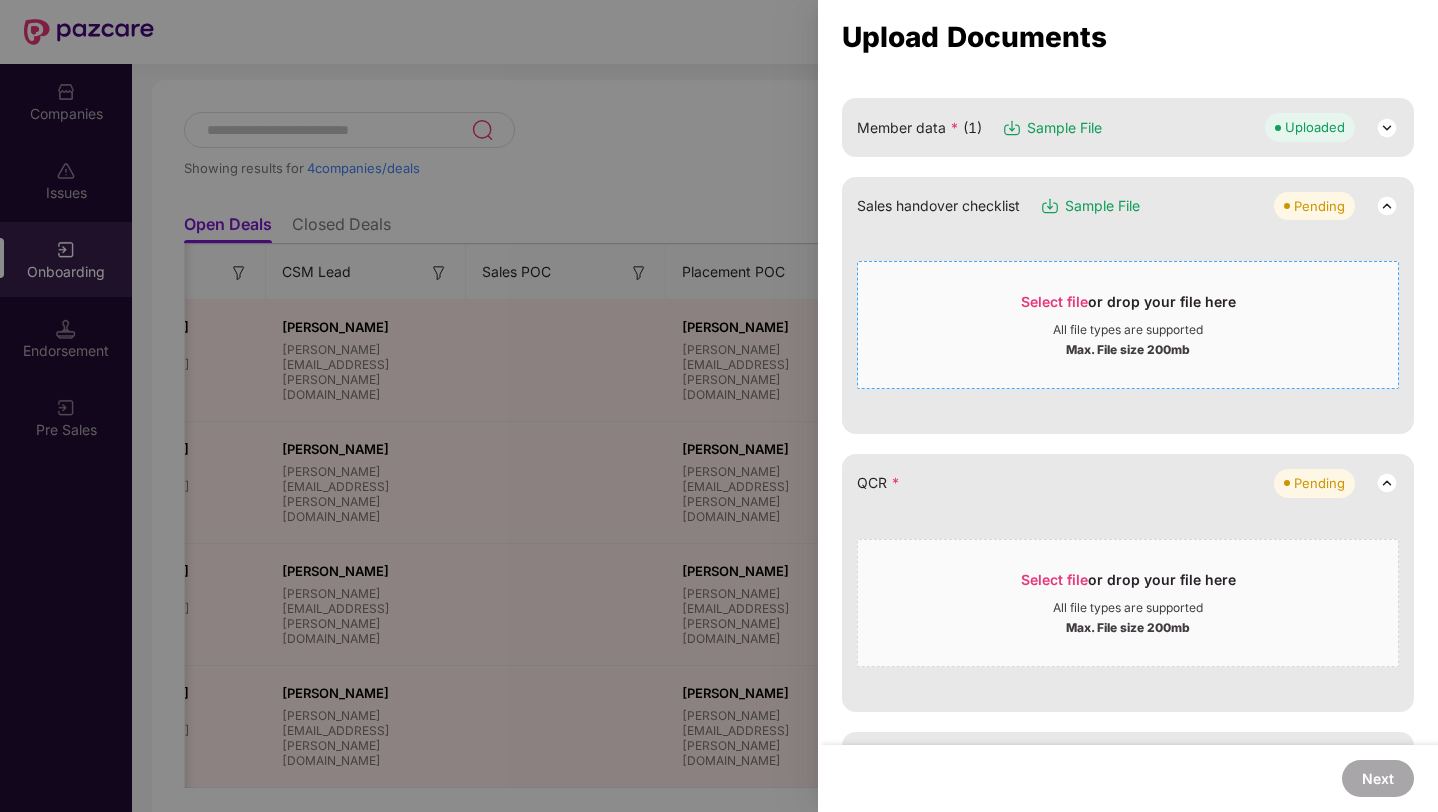 scroll, scrollTop: 396, scrollLeft: 0, axis: vertical 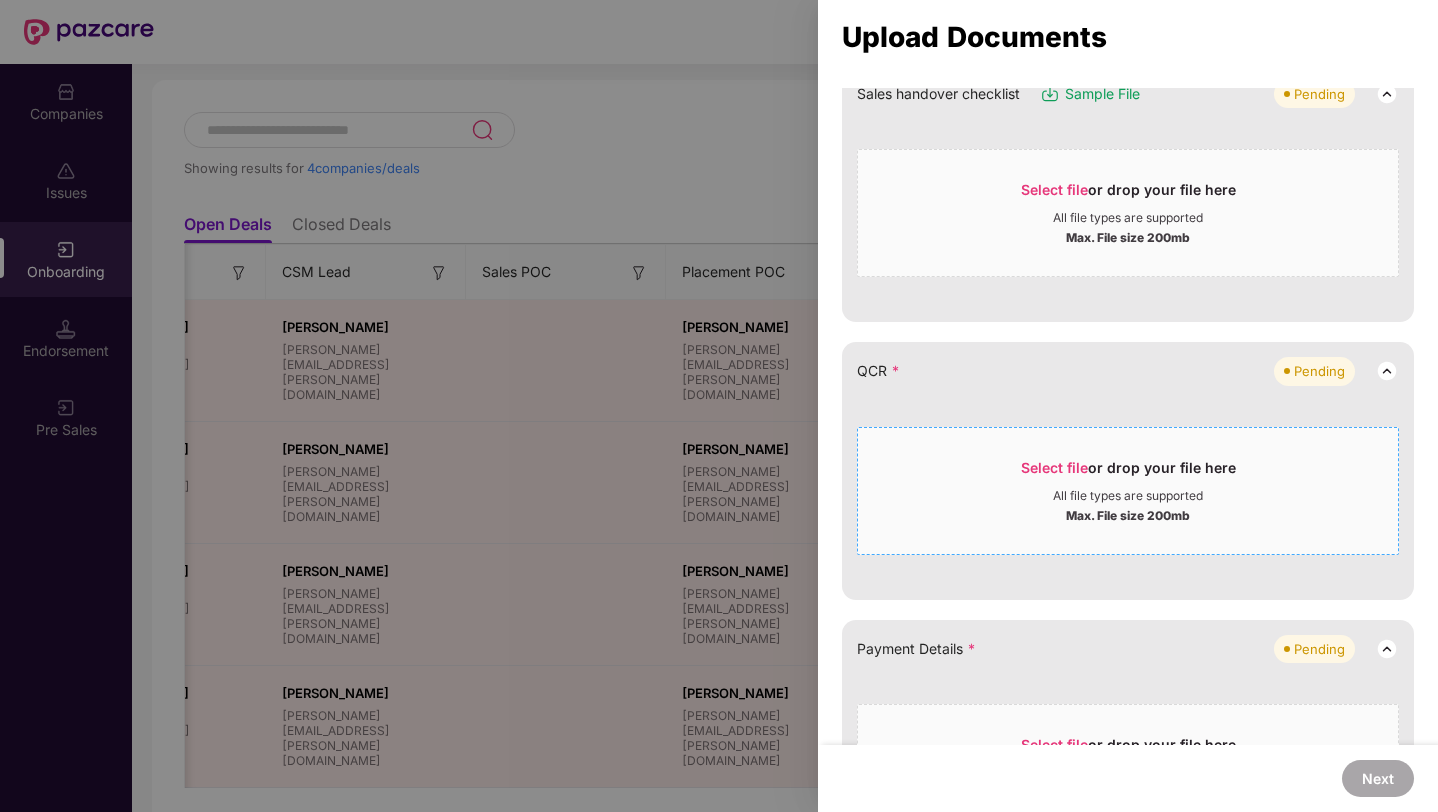 click on "All file types are supported" at bounding box center [1128, 496] 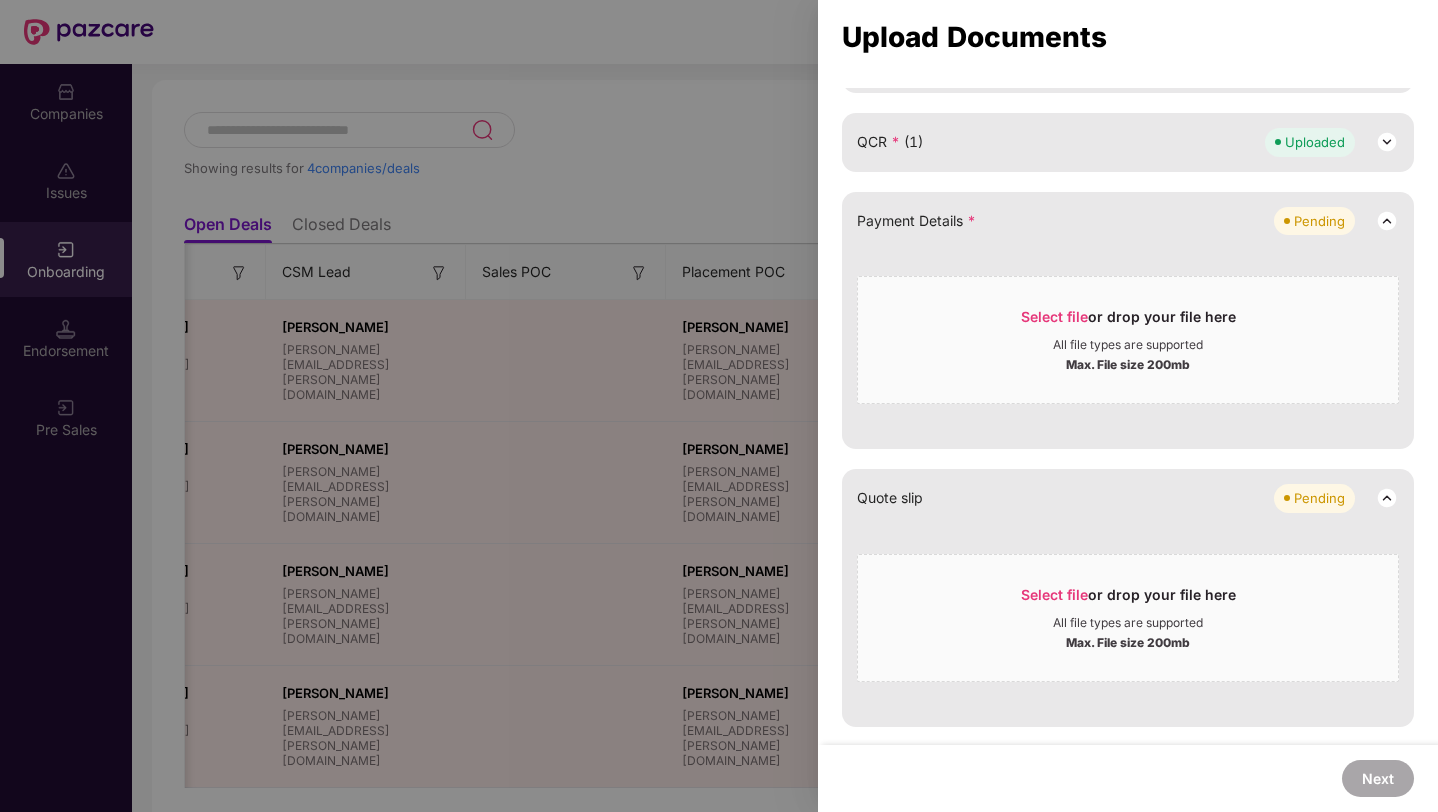scroll, scrollTop: 601, scrollLeft: 0, axis: vertical 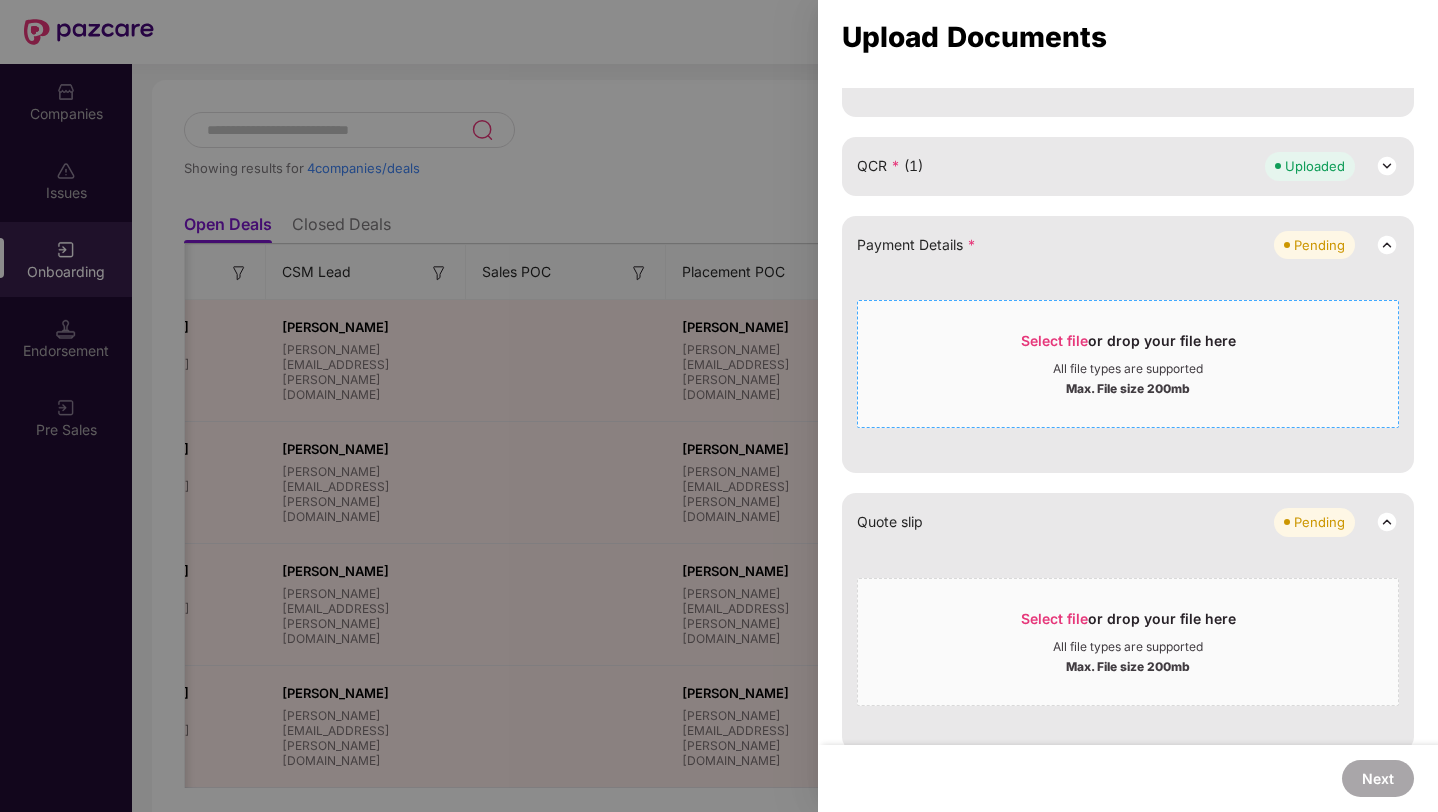 click on "All file types are supported" at bounding box center [1128, 369] 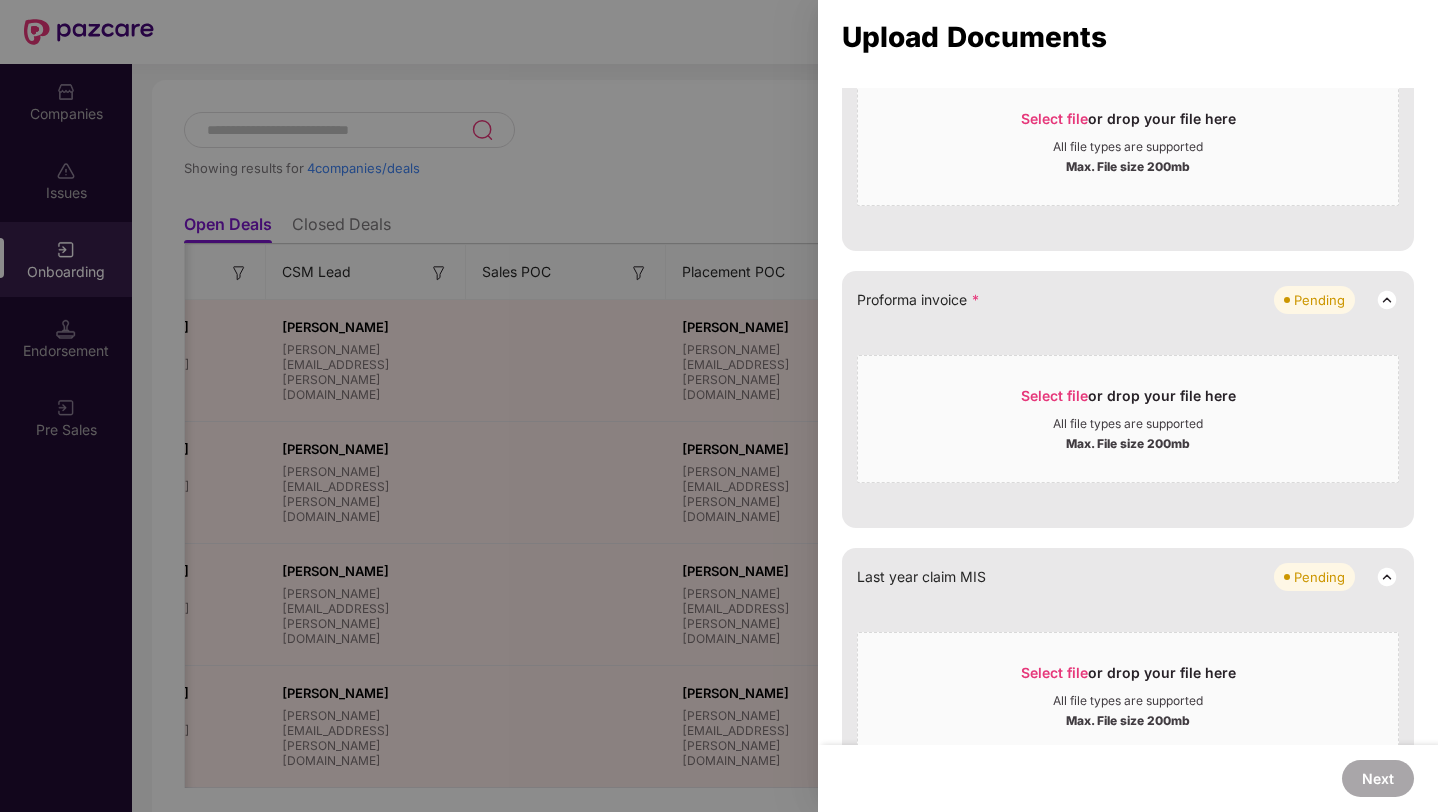 scroll, scrollTop: 918, scrollLeft: 0, axis: vertical 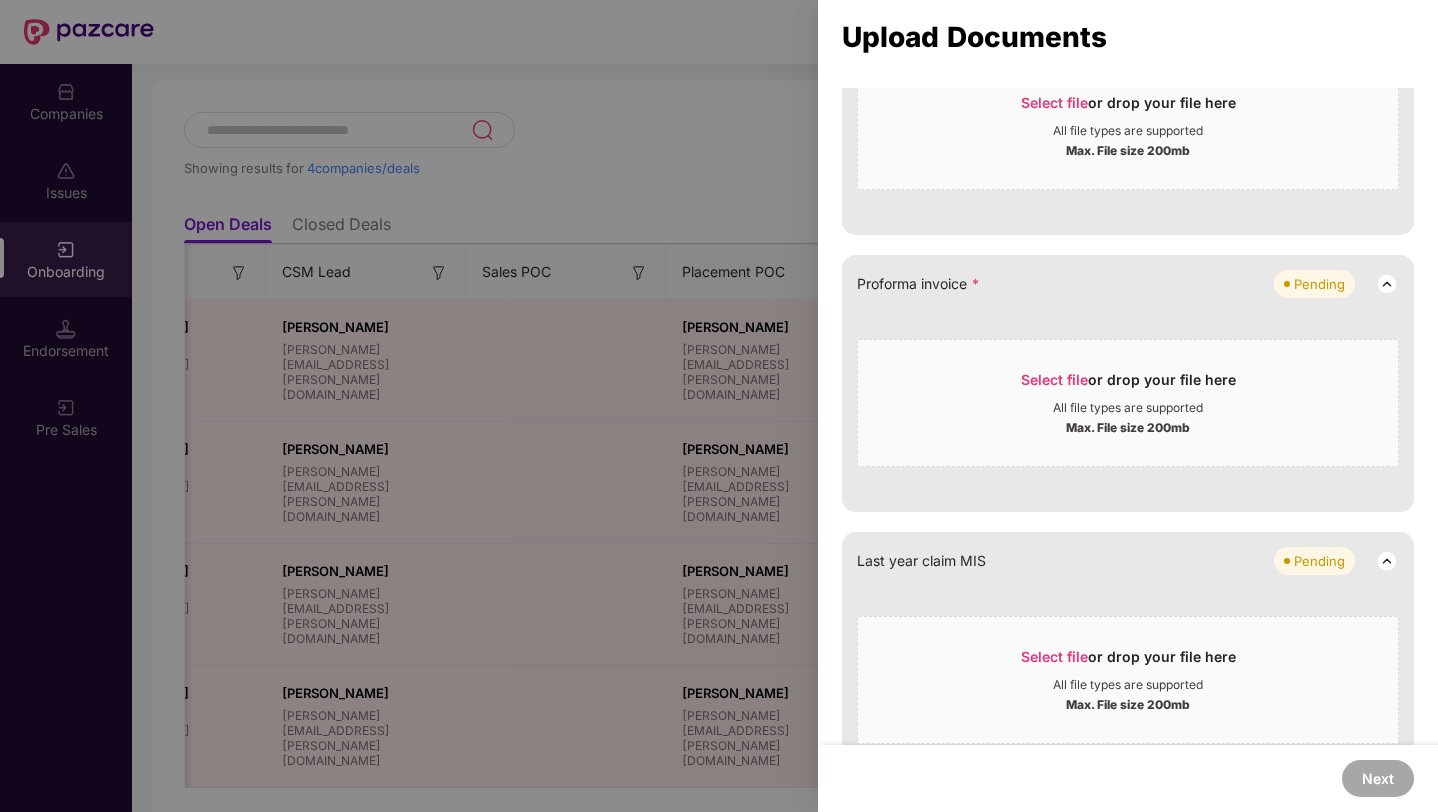 click on "Select file  or drop your file here All file types are supported Max. File size 200mb" at bounding box center [1128, 403] 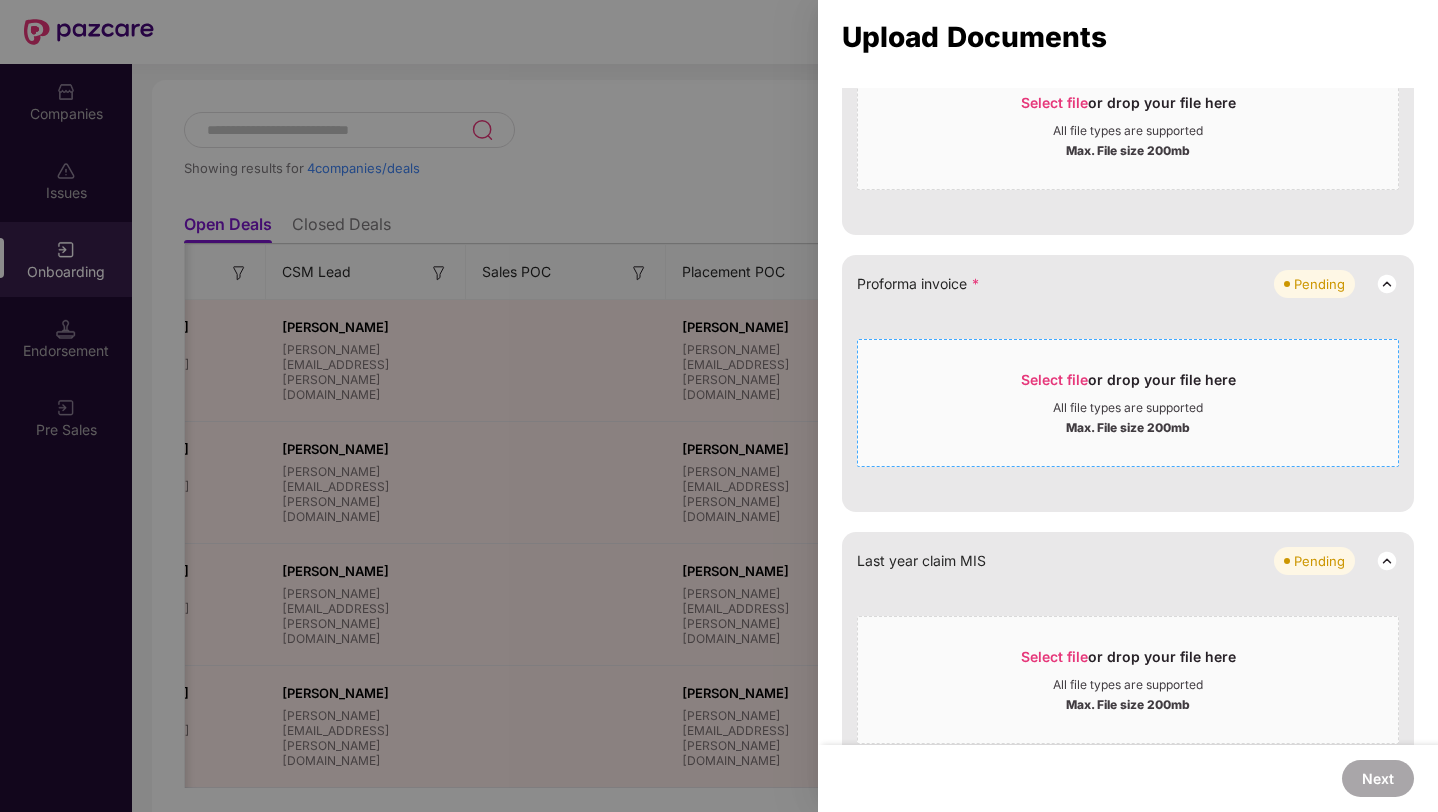 click on "All file types are supported" at bounding box center (1128, 408) 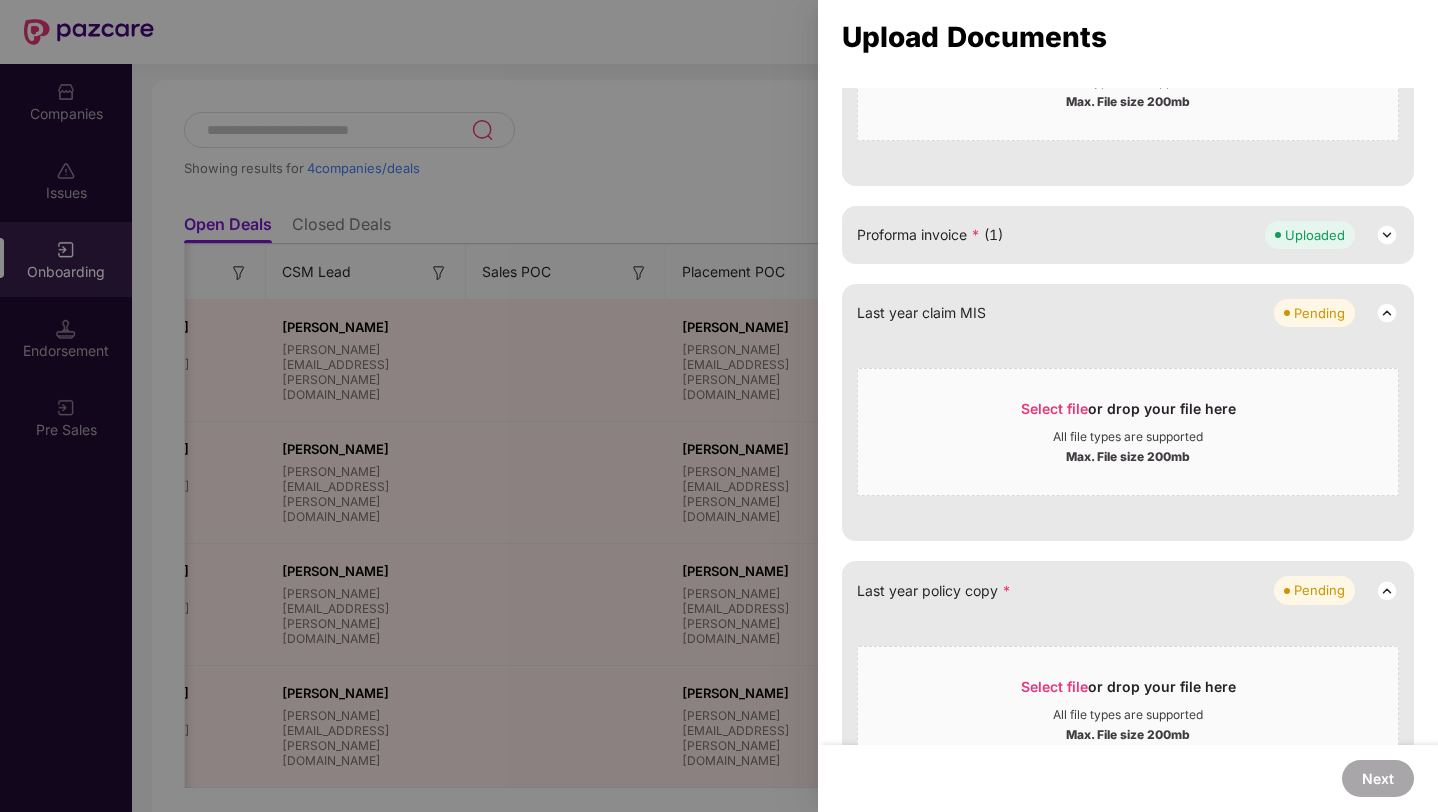 scroll, scrollTop: 1051, scrollLeft: 0, axis: vertical 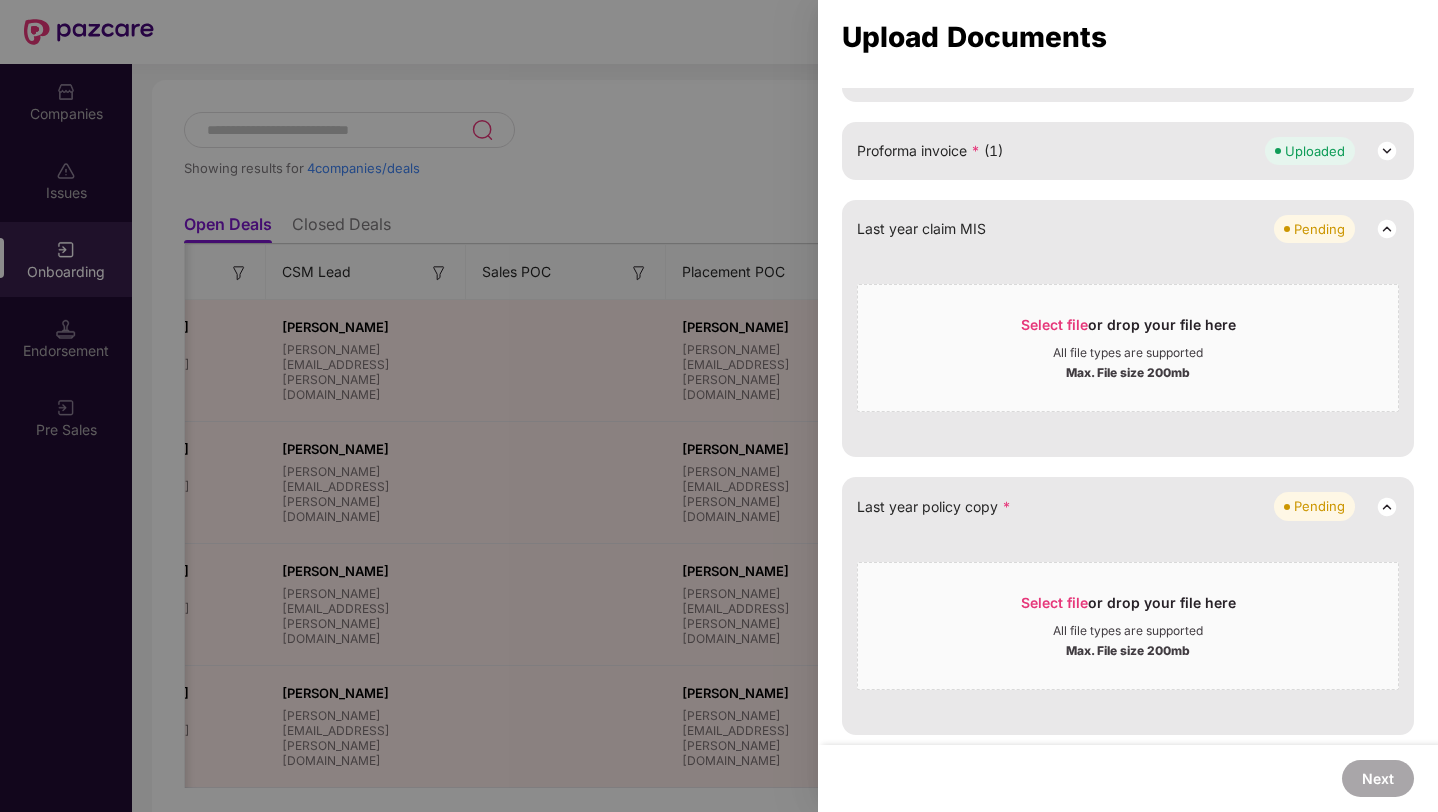 click on "Select file" at bounding box center (1054, 602) 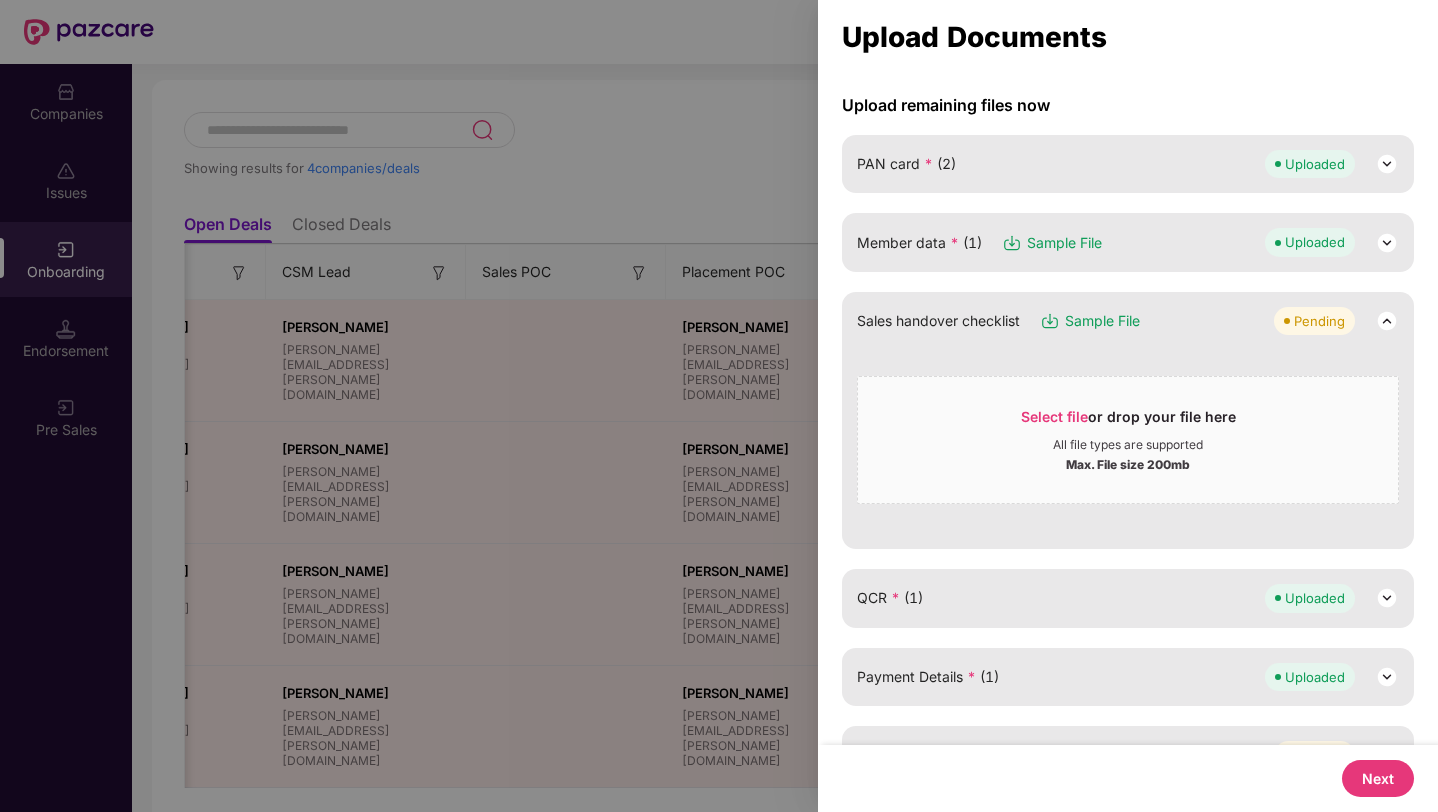 scroll, scrollTop: 852, scrollLeft: 0, axis: vertical 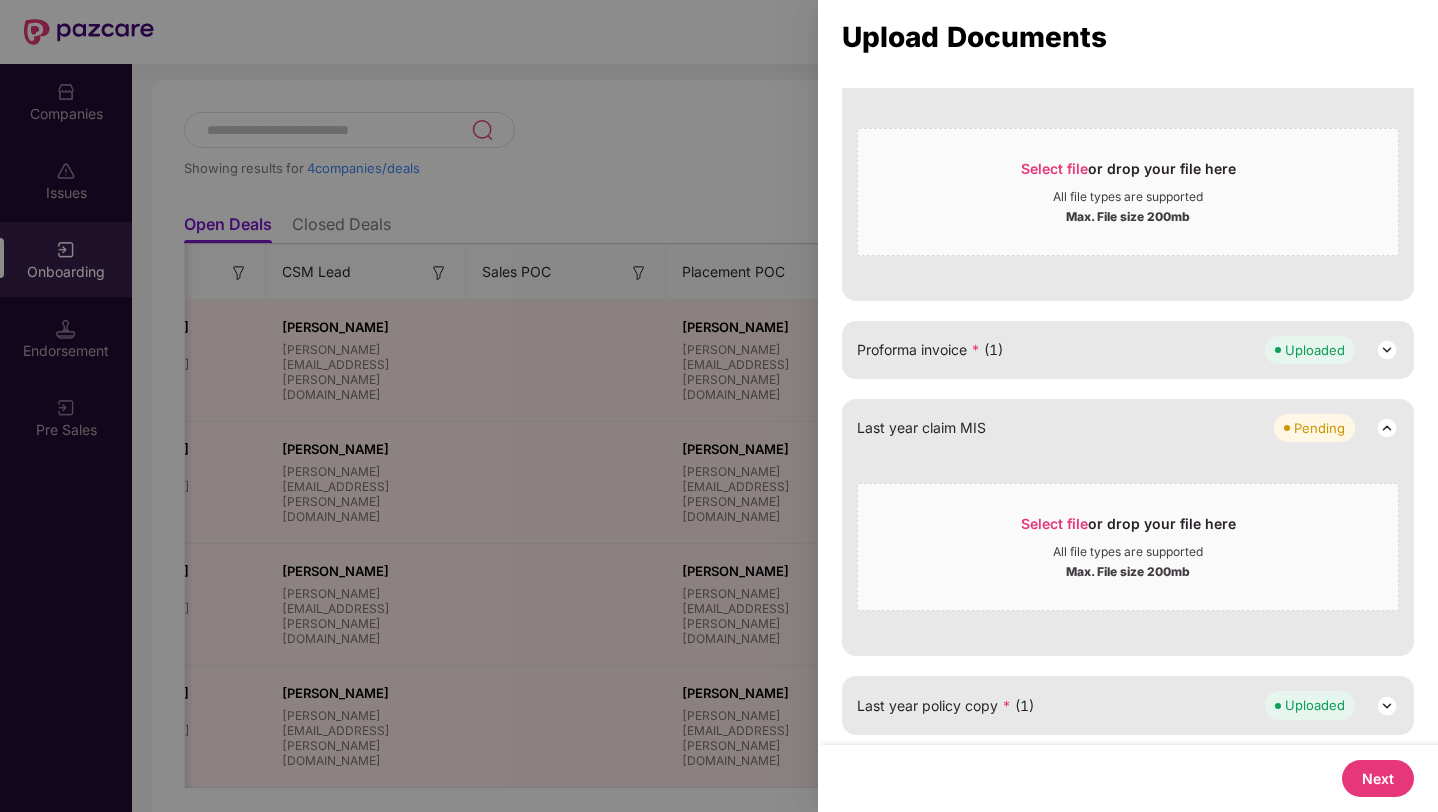click on "Next" at bounding box center [1378, 778] 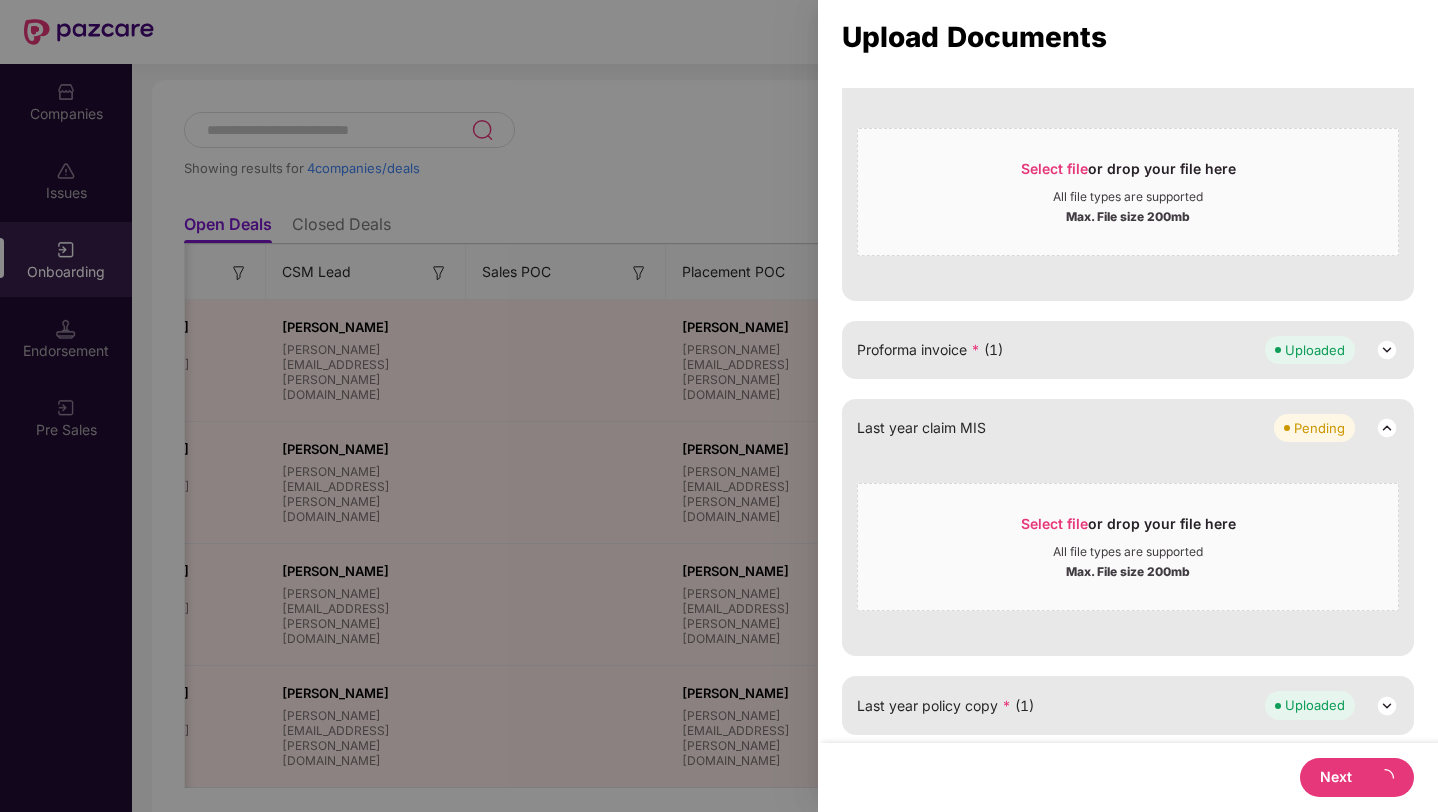 scroll, scrollTop: 0, scrollLeft: 0, axis: both 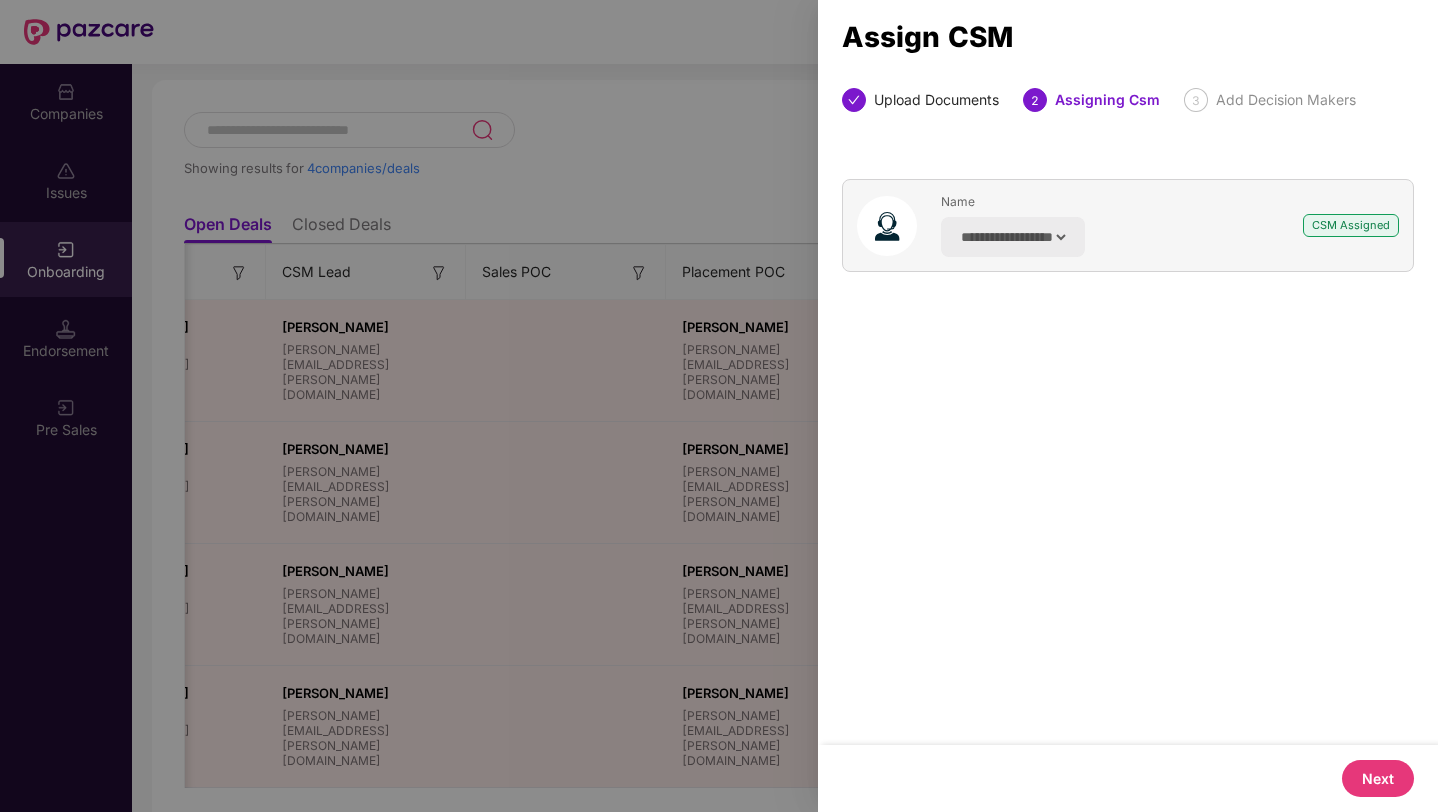click on "Next" at bounding box center (1378, 778) 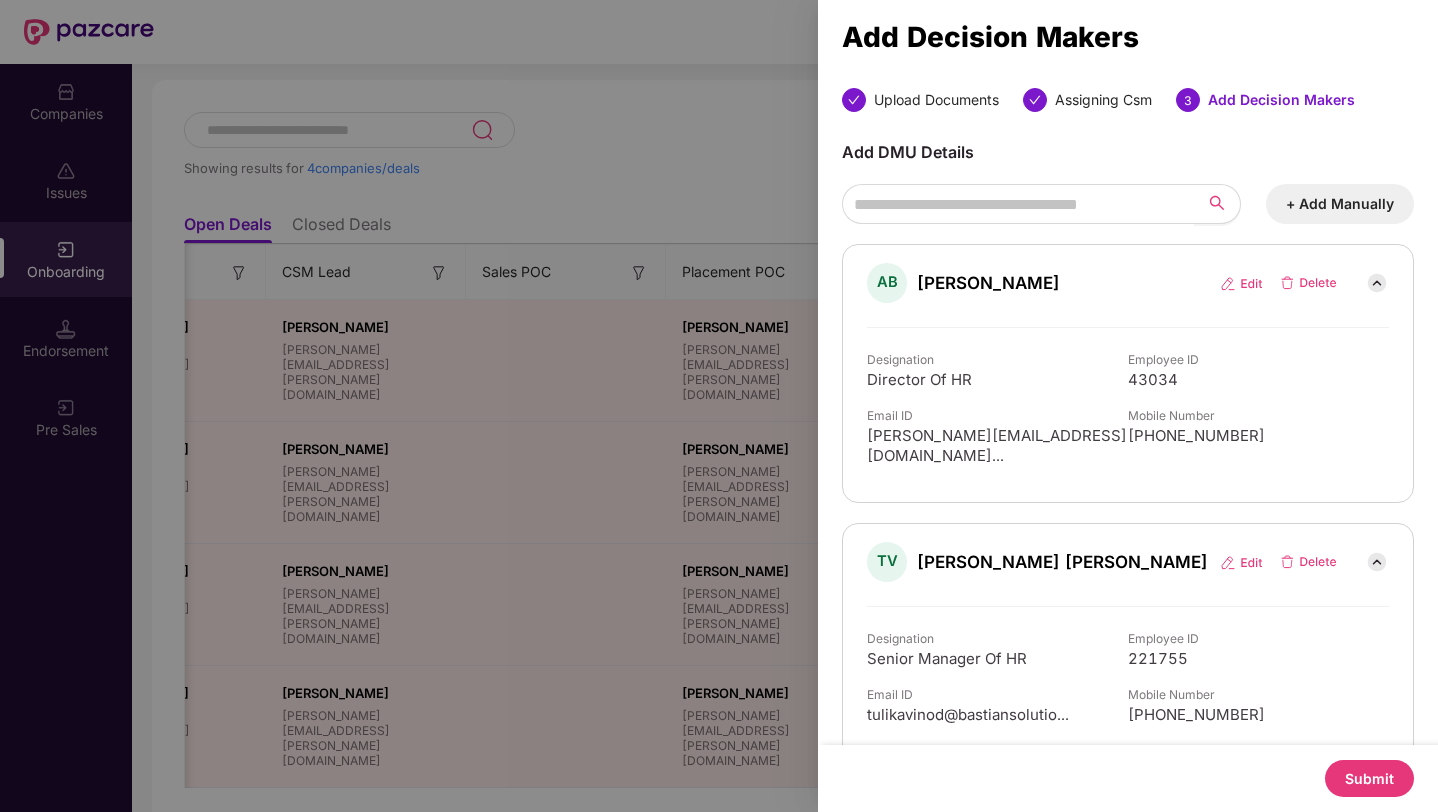 click on "Submit" at bounding box center (1369, 778) 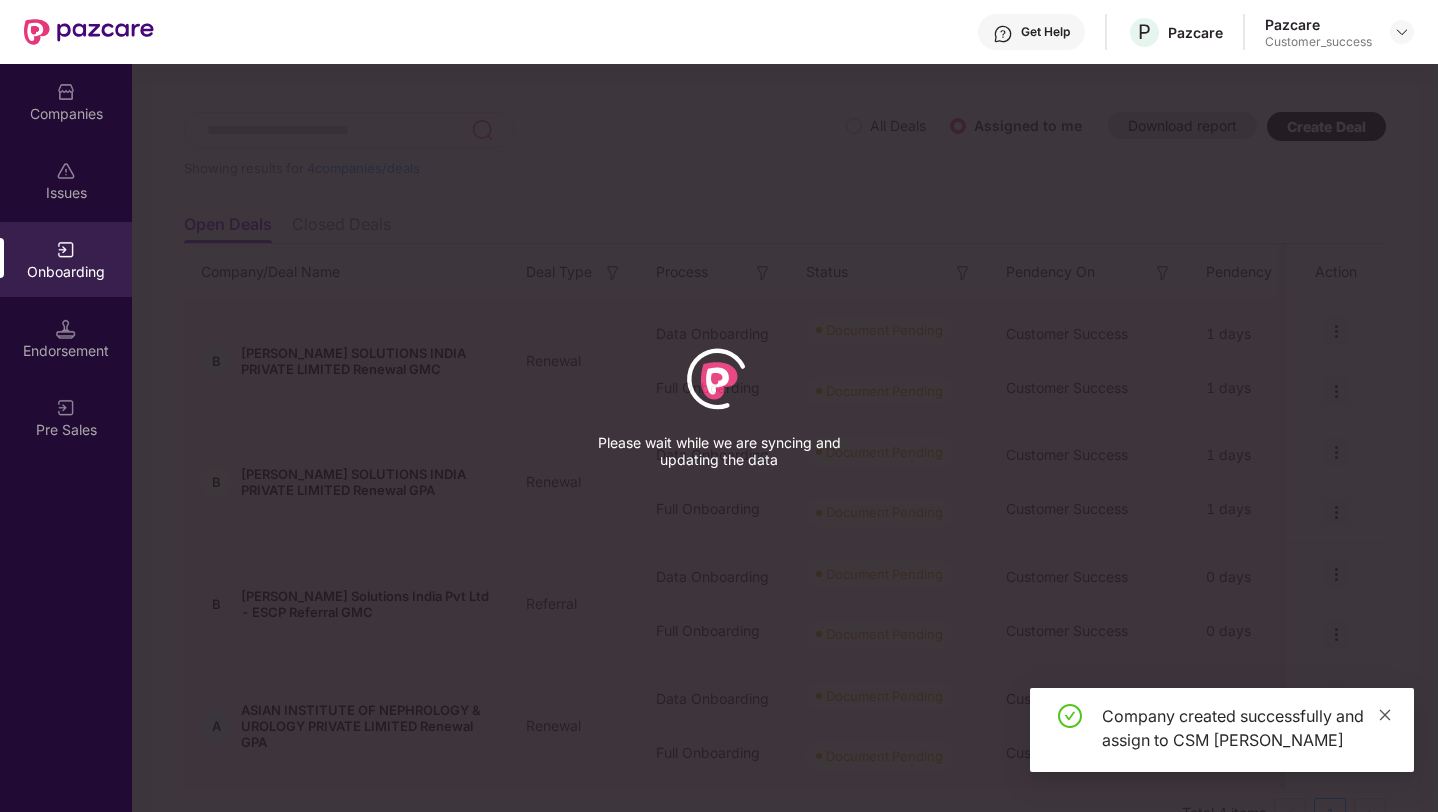 click 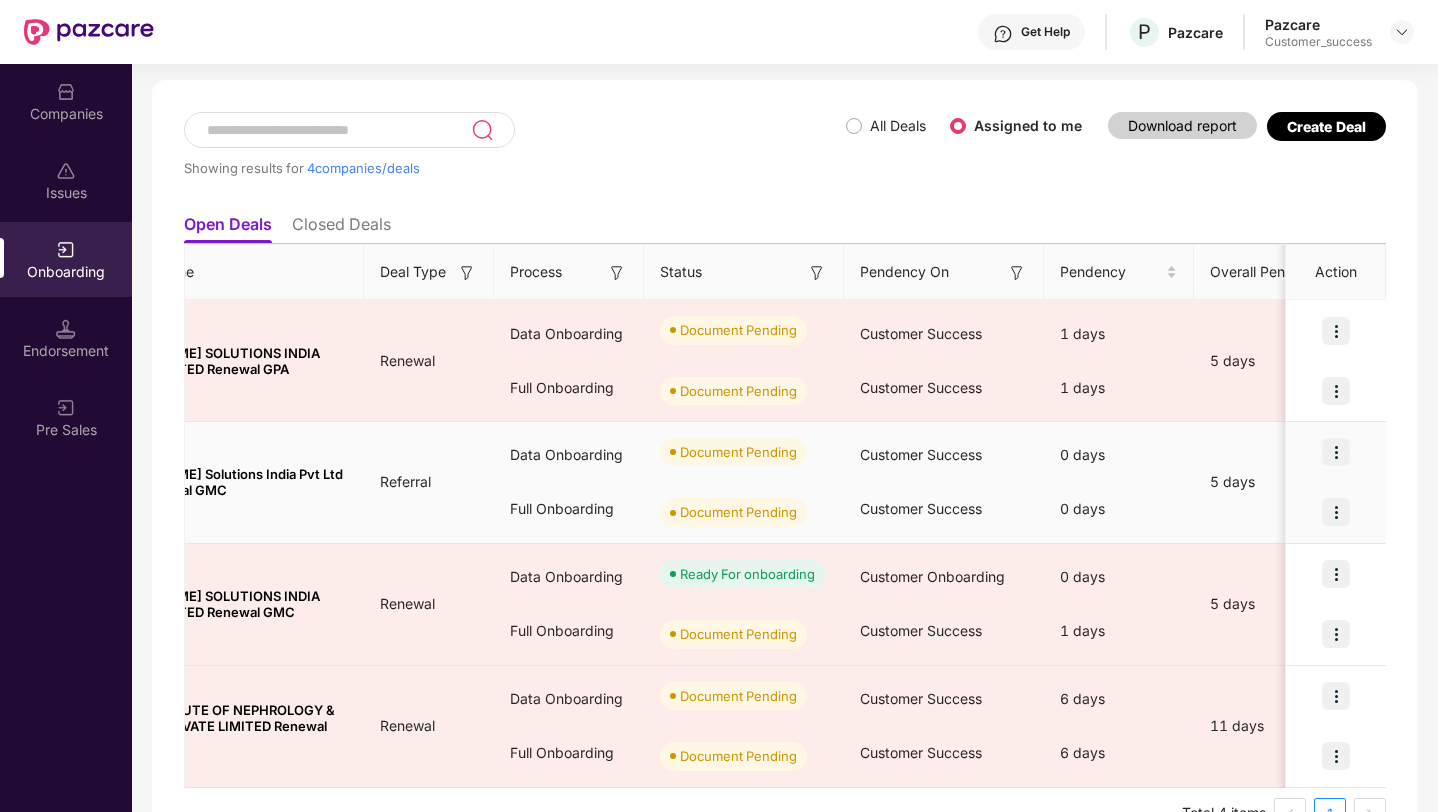 scroll, scrollTop: 0, scrollLeft: 0, axis: both 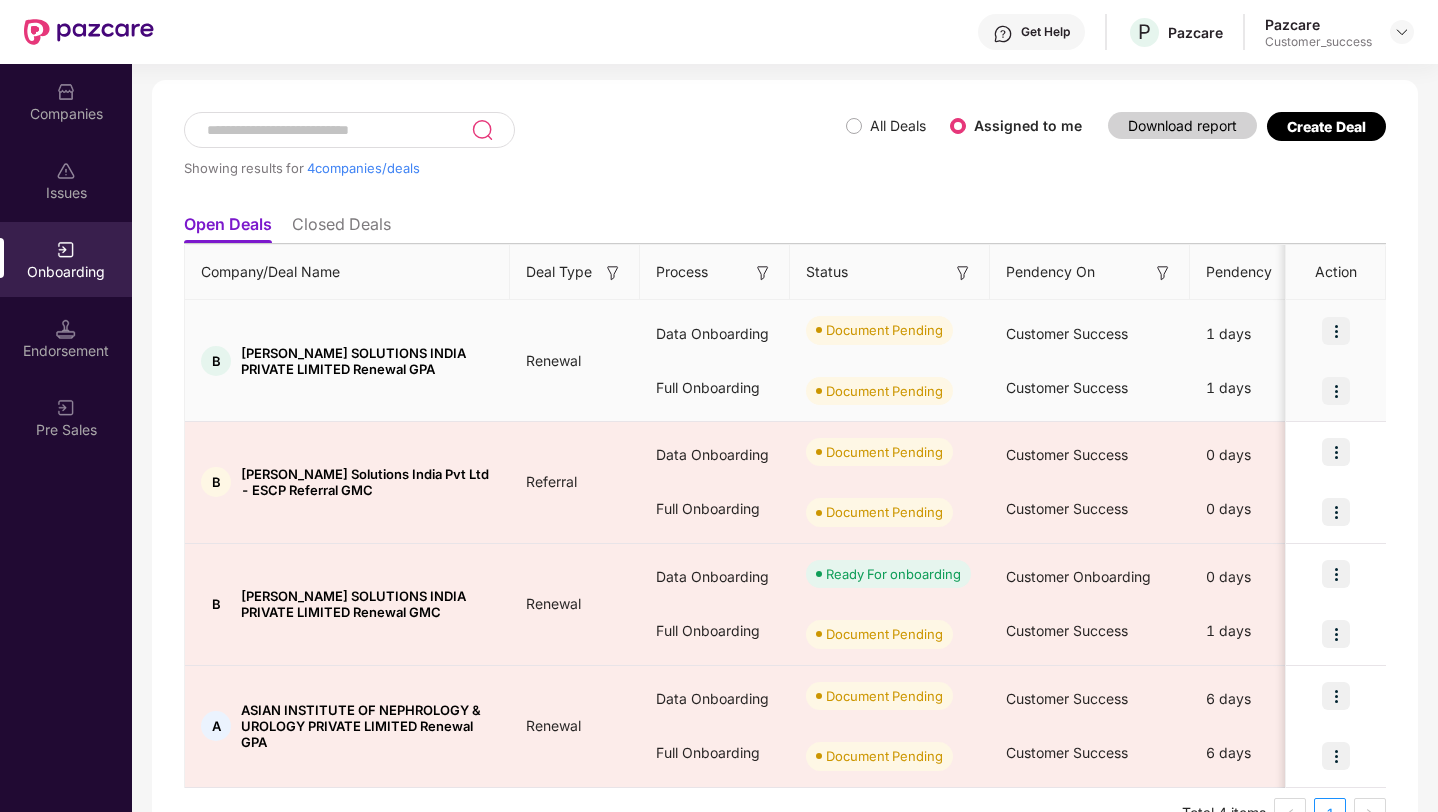 click at bounding box center (1336, 331) 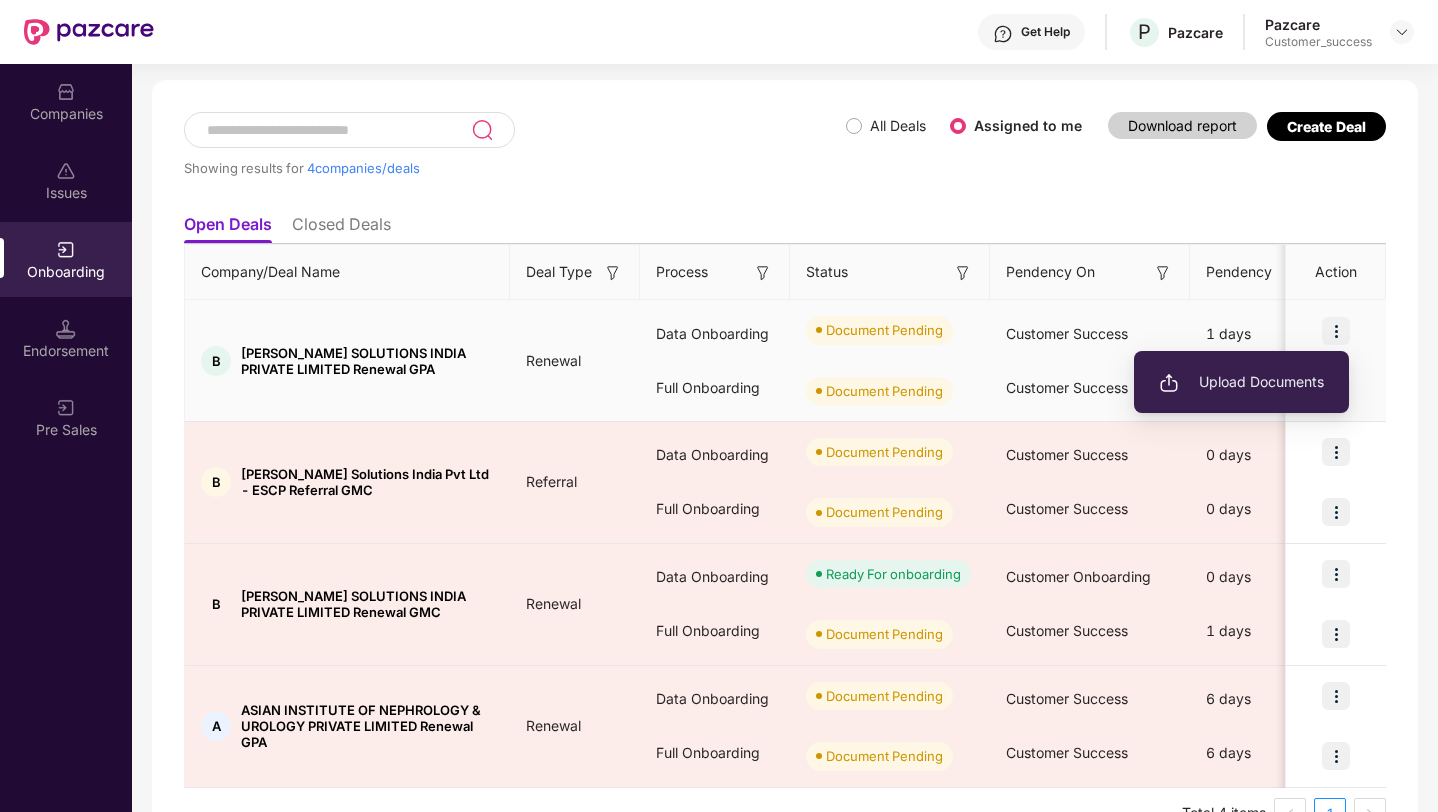 click on "Upload Documents" at bounding box center (1241, 382) 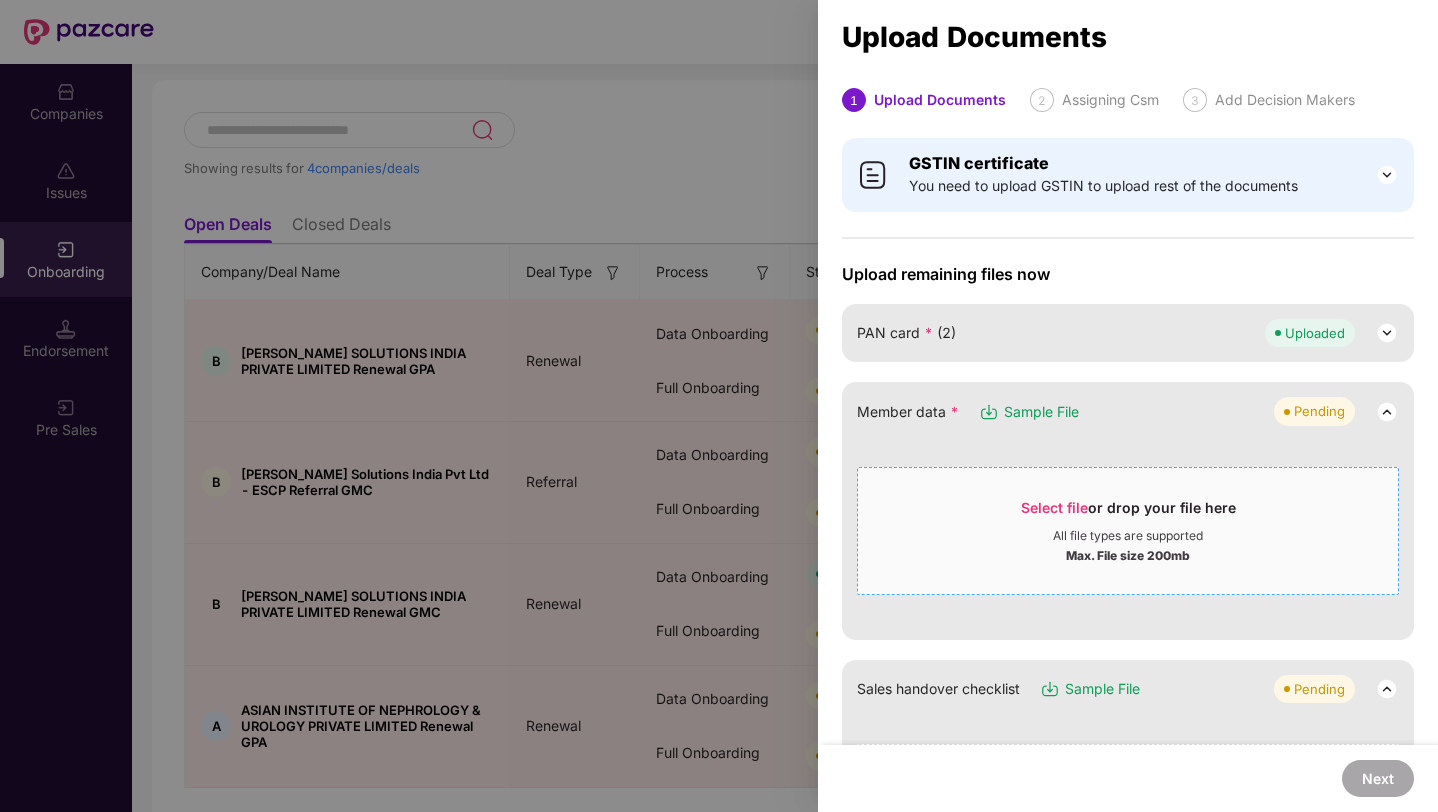 click on "Select file  or drop your file here All file types are supported Max. File size 200mb" at bounding box center (1128, 531) 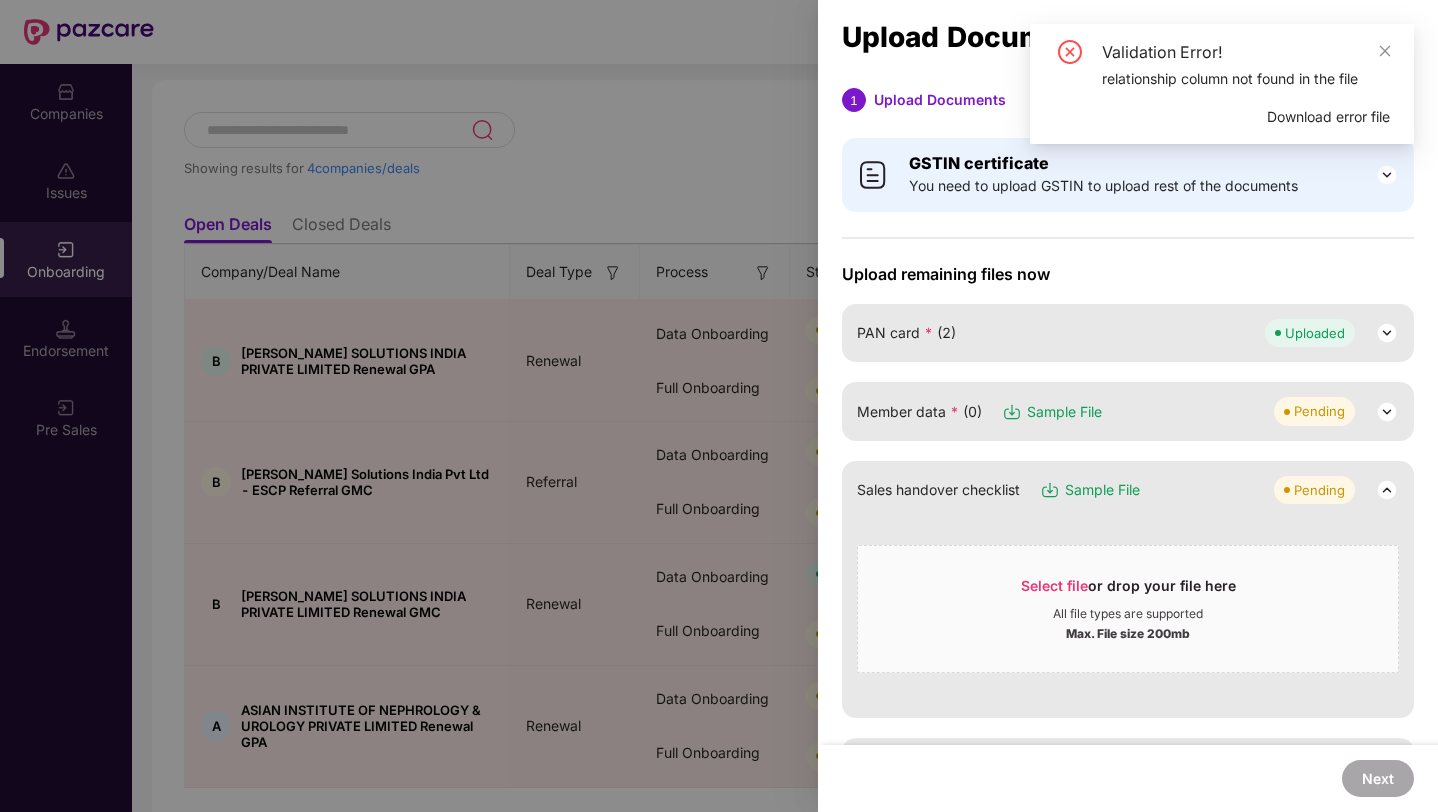 click on "Validation Error!" at bounding box center [1246, 52] 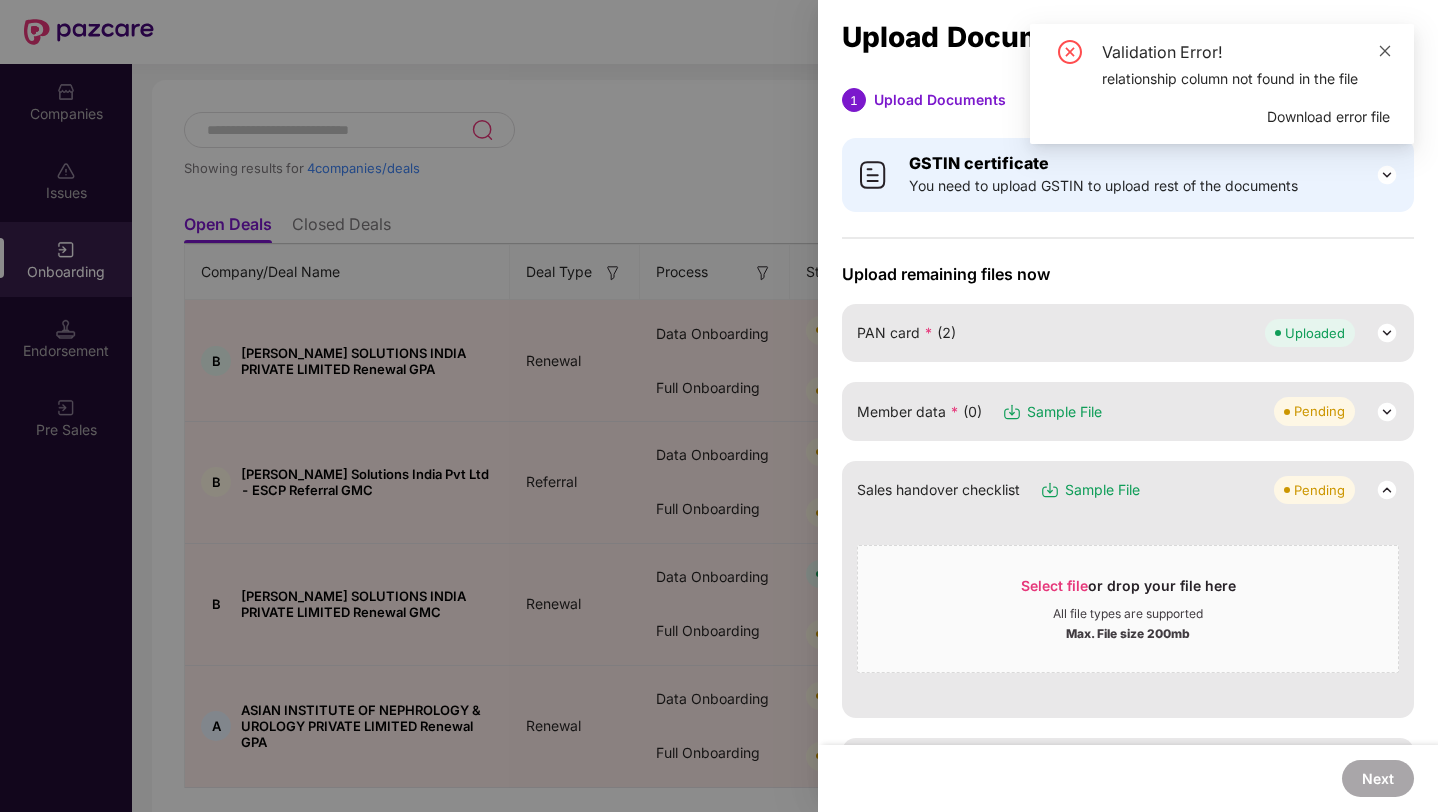 click 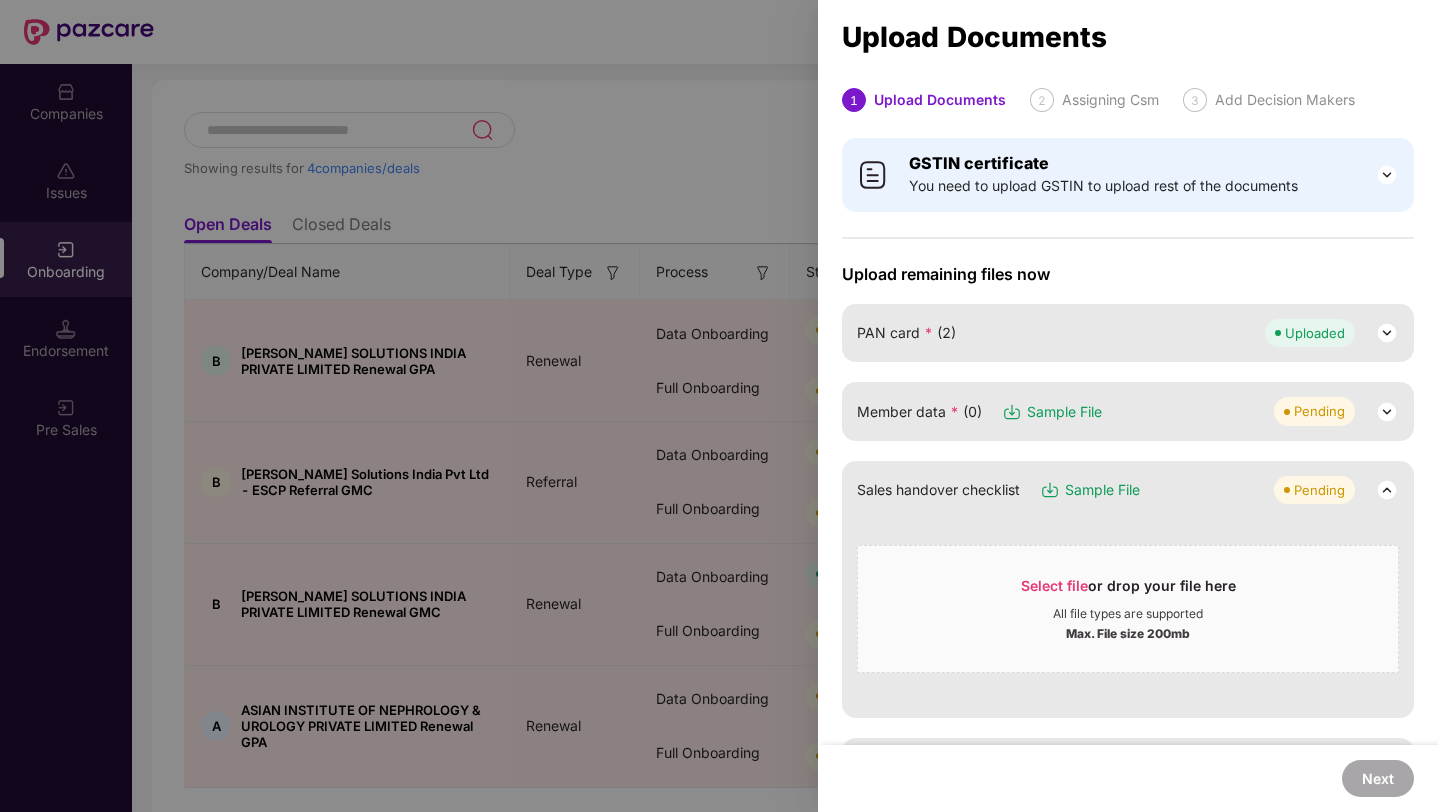 click on "Member data   *   (0) Sample File Pending" at bounding box center [1128, 411] 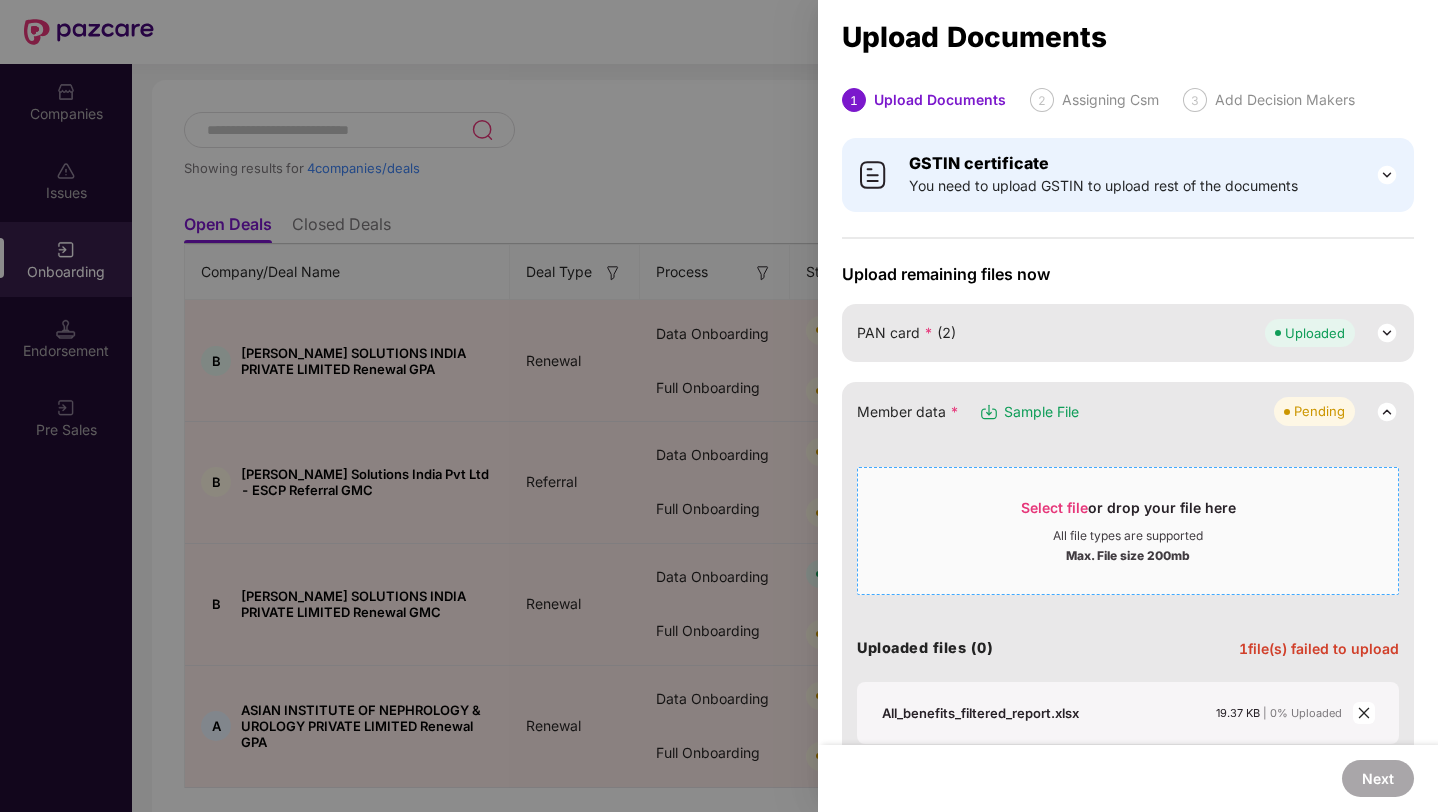 click on "Select file  or drop your file here" at bounding box center [1128, 513] 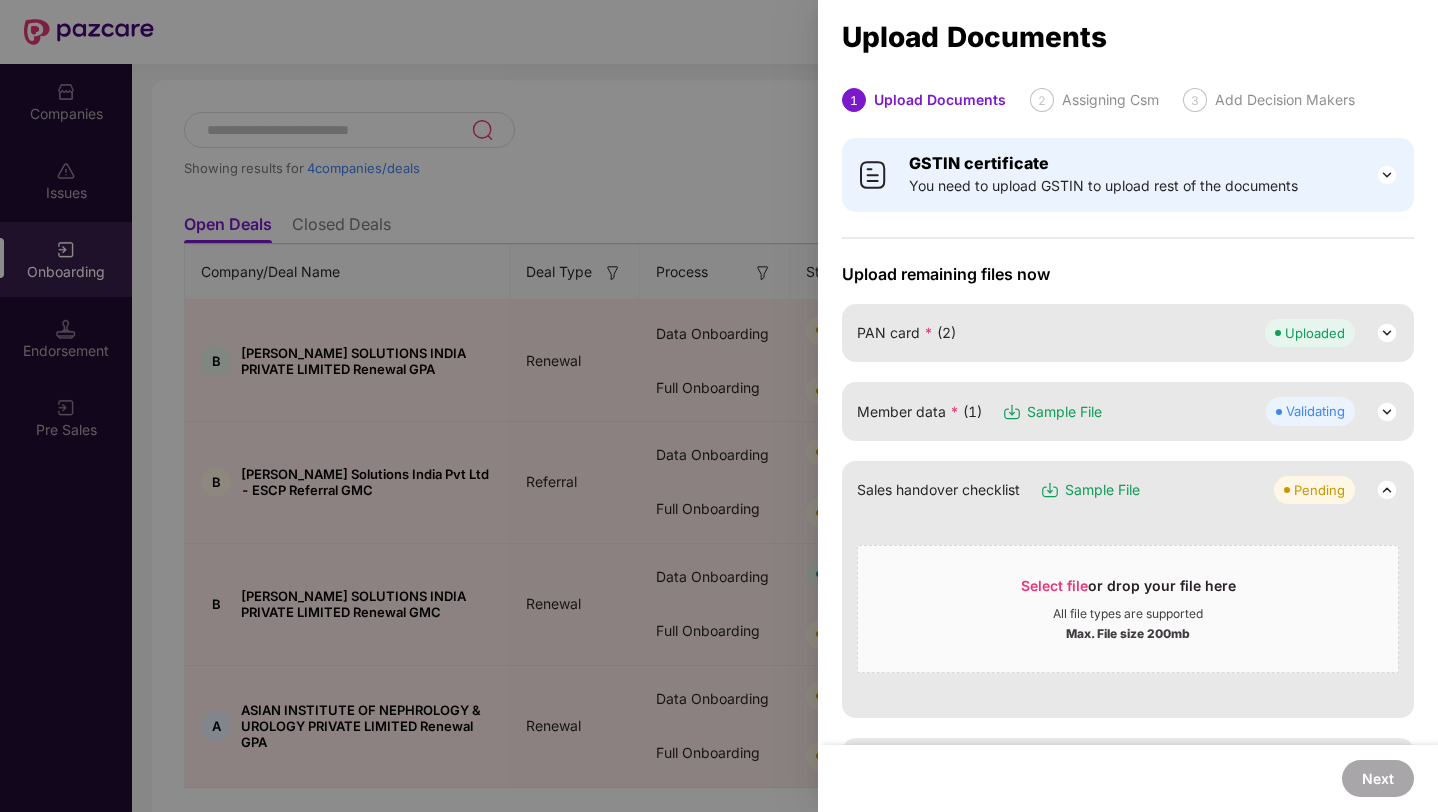 click on "GSTIN certificate You need to upload GSTIN to upload rest of the documents Upload remaining files now PAN card   *   (2) Uploaded Member data   *   (1) Sample File Validating Sales handover checklist     Sample File Pending Select file  or drop your file here All file types are supported Max. File size 200mb QCR   *   Pending Select file  or drop your file here All file types are supported Max. File size 200mb Payment Details   *   Pending Select file  or drop your file here All file types are supported Max. File size 200mb Quote slip     Pending Select file  or drop your file here All file types are supported Max. File size 200mb Proforma invoice   *   Pending Select file  or drop your file here All file types are supported Max. File size 200mb Last year claim MIS     Pending Select file  or drop your file here All file types are supported Max. File size 200mb Last year policy copy   *   Pending Select file  or drop your file here All file types are supported Max. File size 200mb" at bounding box center [1128, 1260] 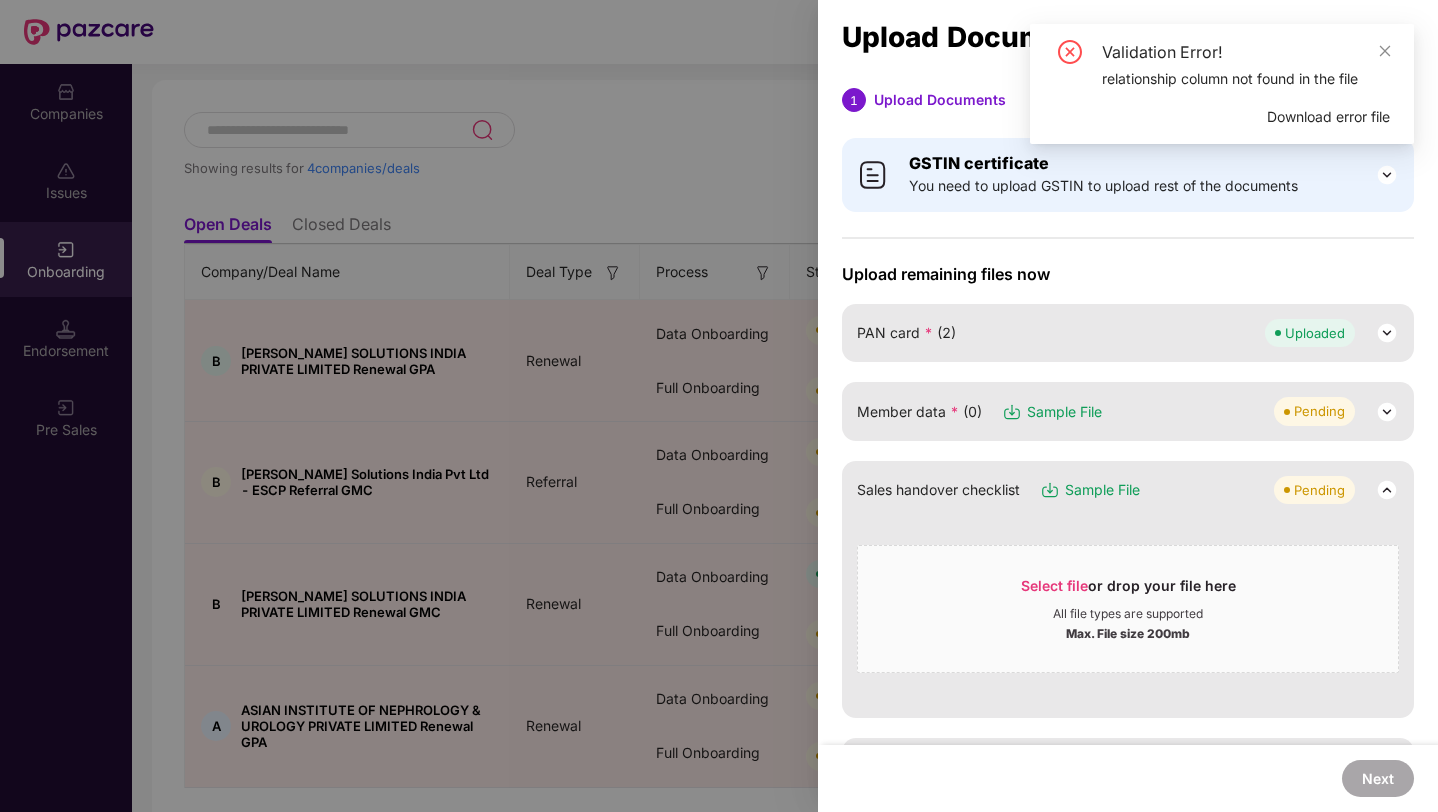 click on "Sample File" at bounding box center [1064, 412] 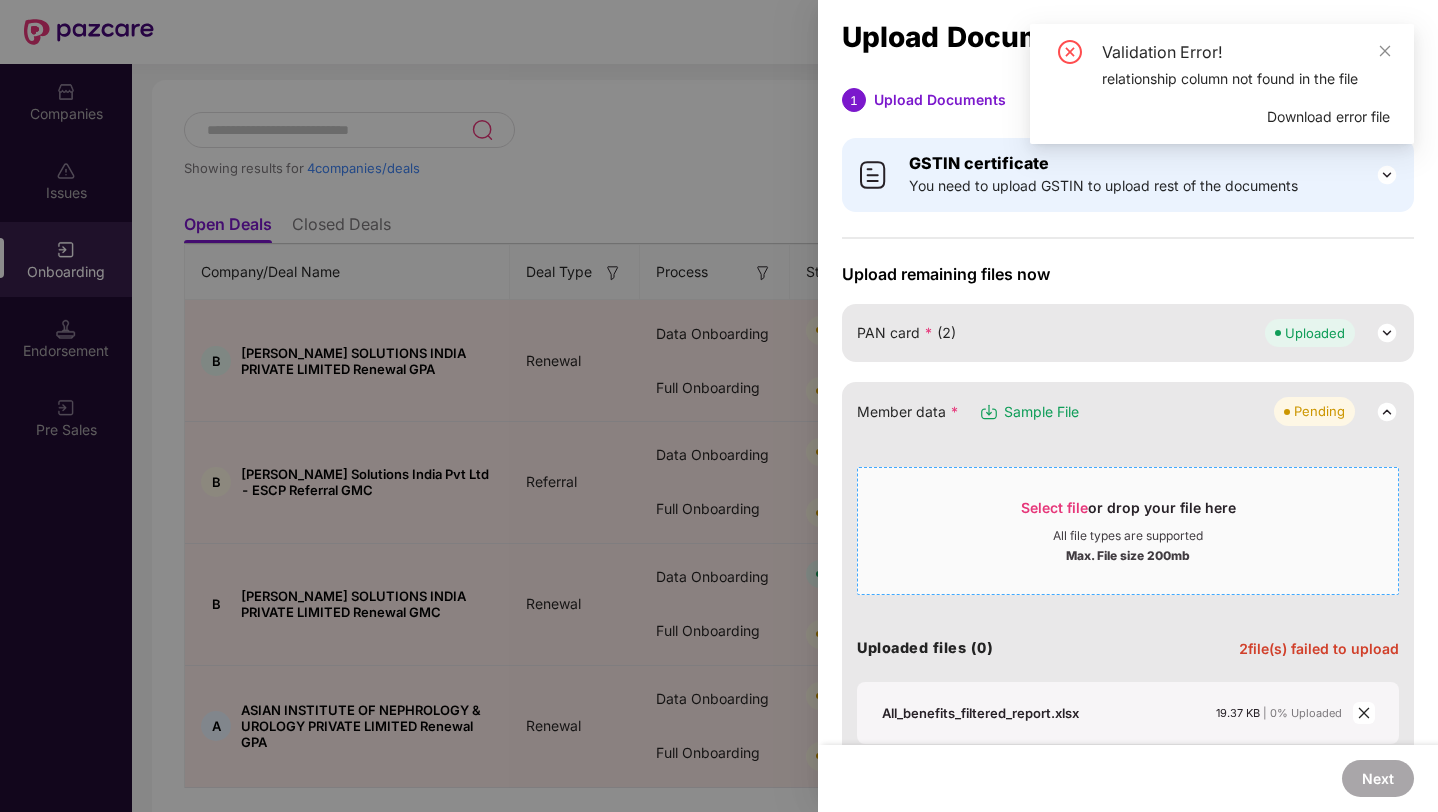 click on "Select file  or drop your file here" at bounding box center (1128, 513) 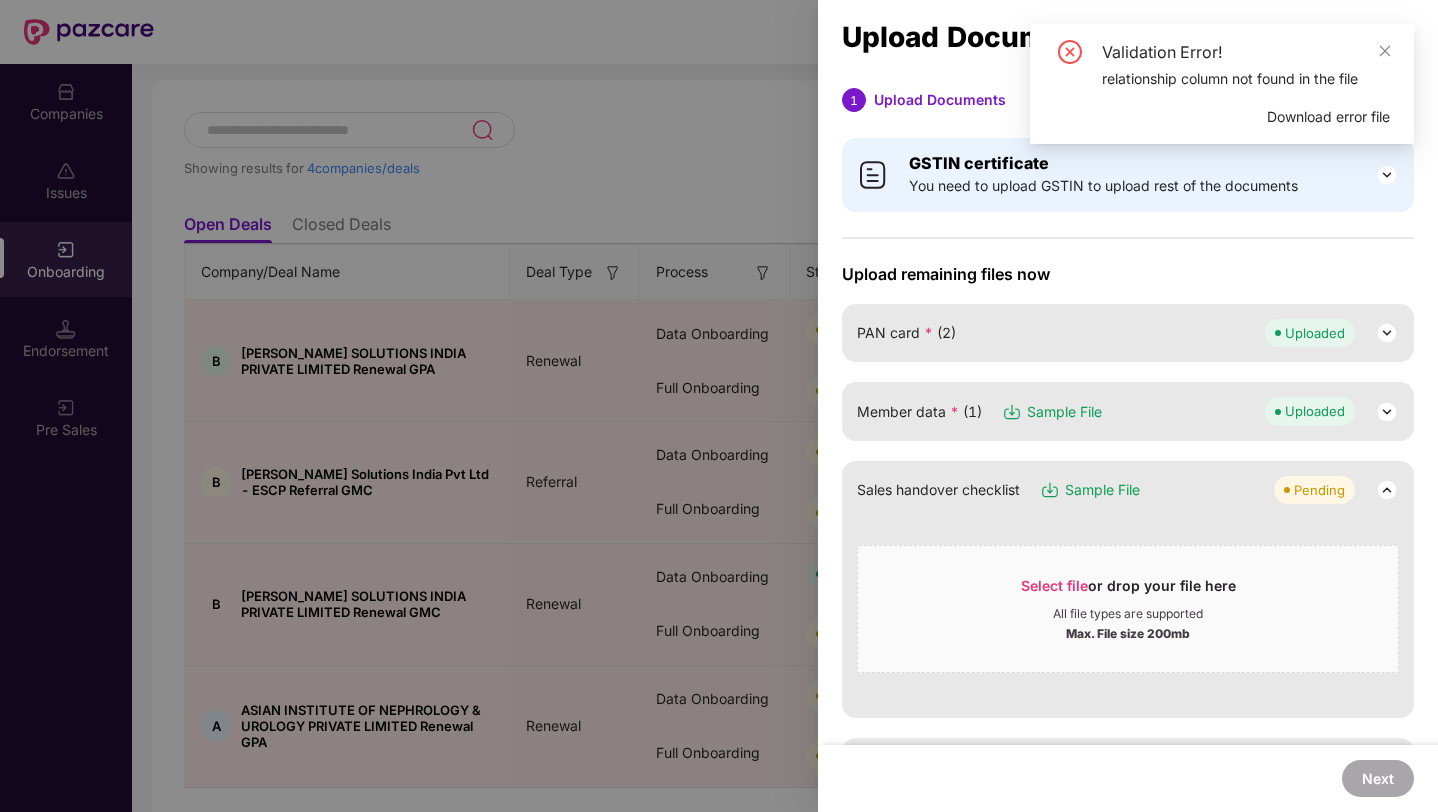 click on "Upload Documents" at bounding box center [1128, 37] 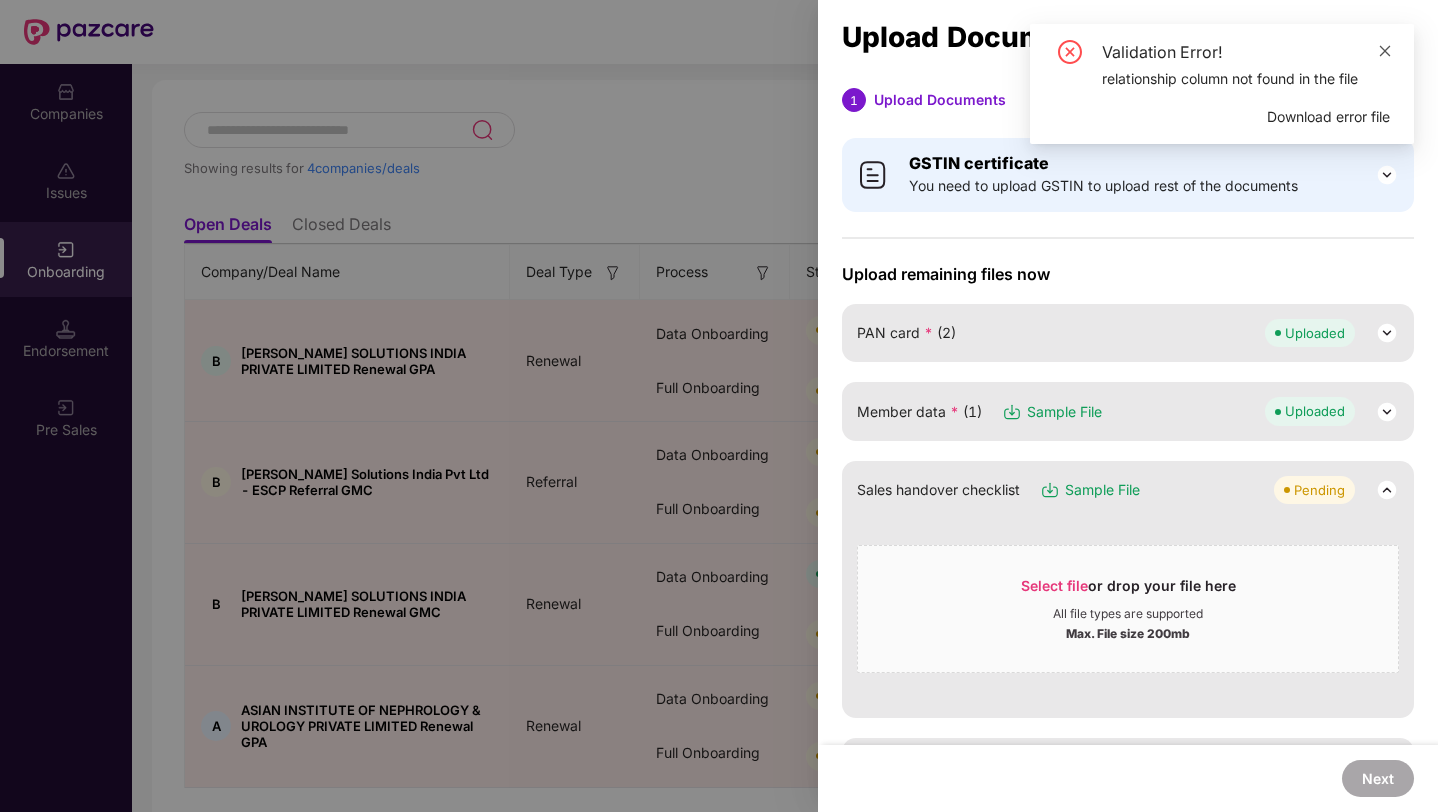 click 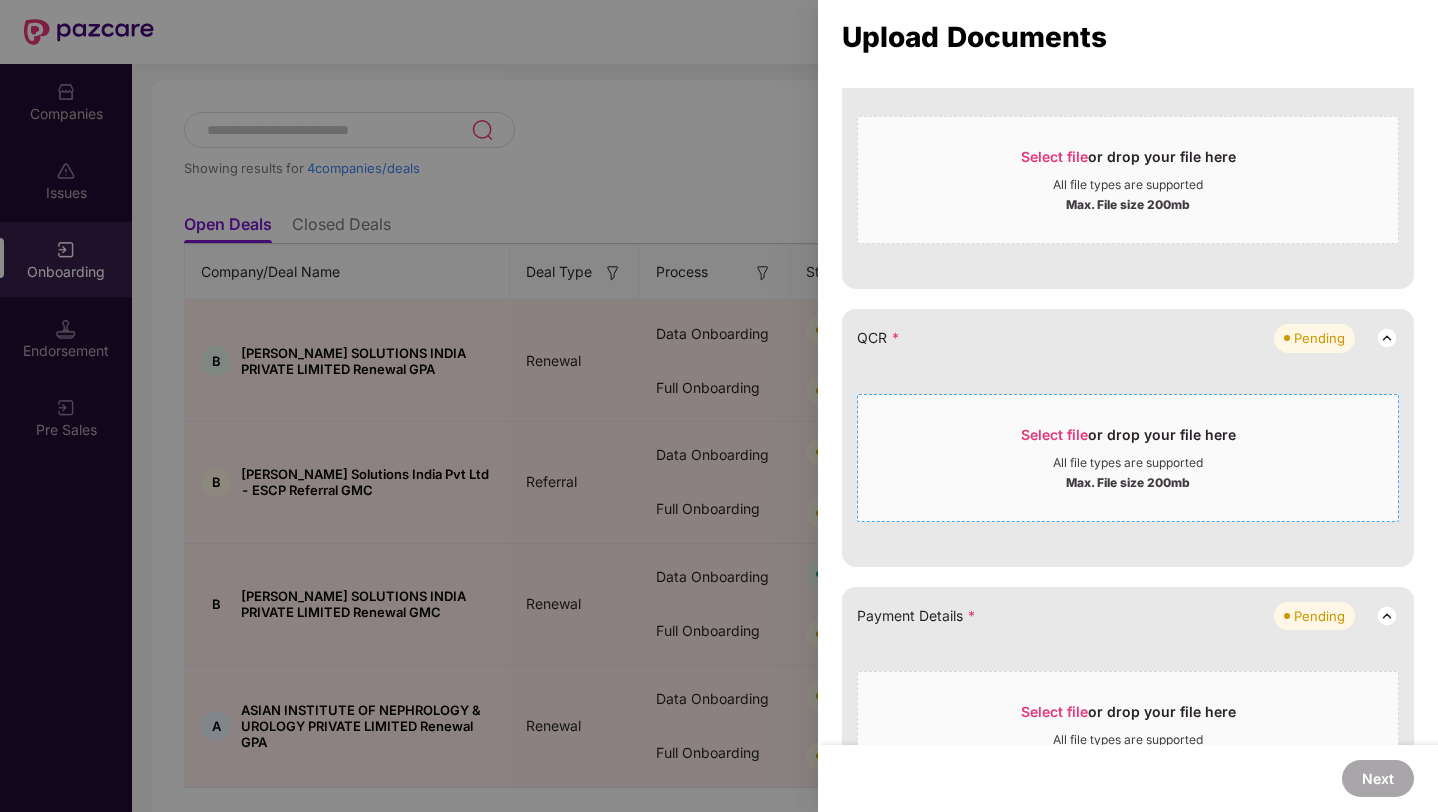 scroll, scrollTop: 448, scrollLeft: 0, axis: vertical 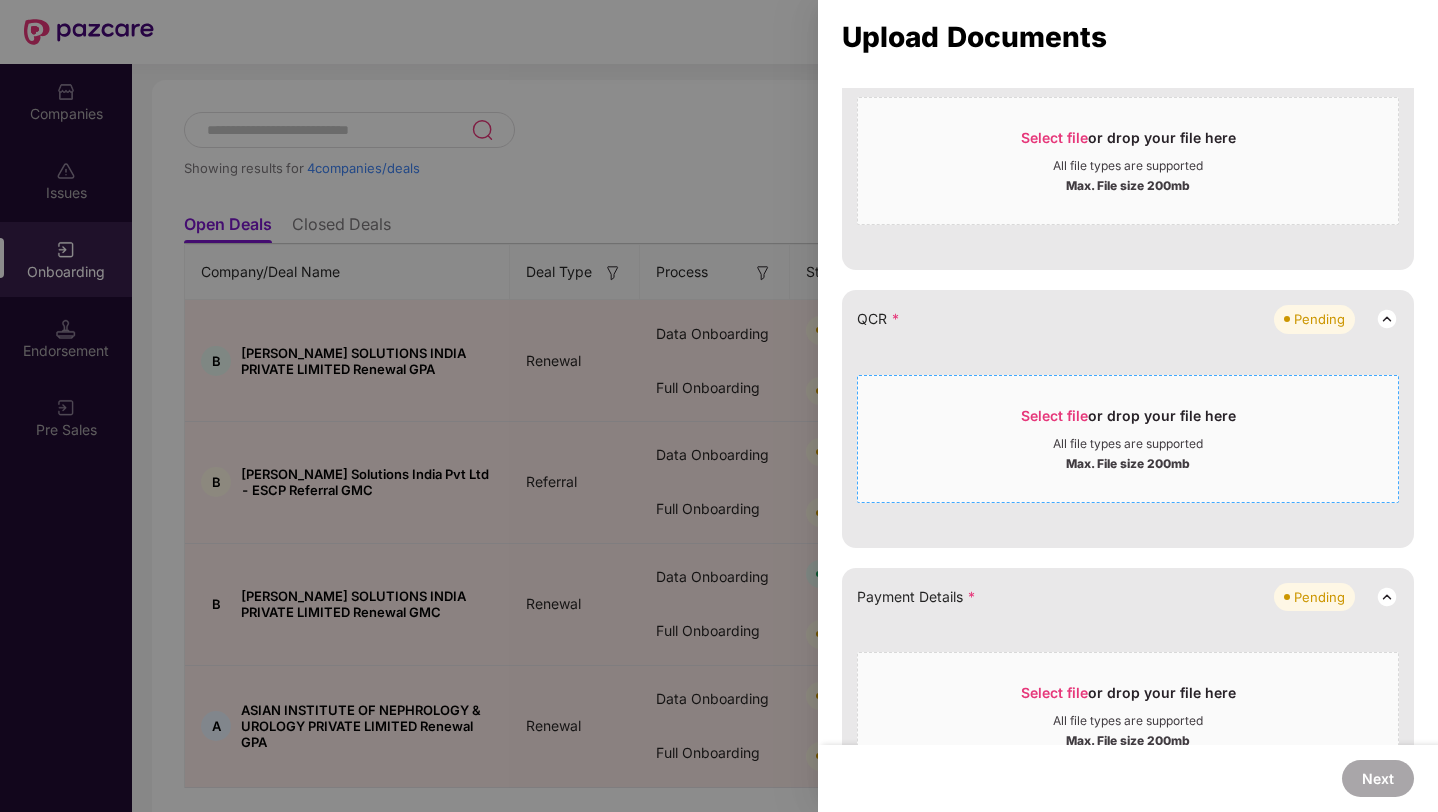 click on "Select file  or drop your file here All file types are supported Max. File size 200mb" at bounding box center [1128, 439] 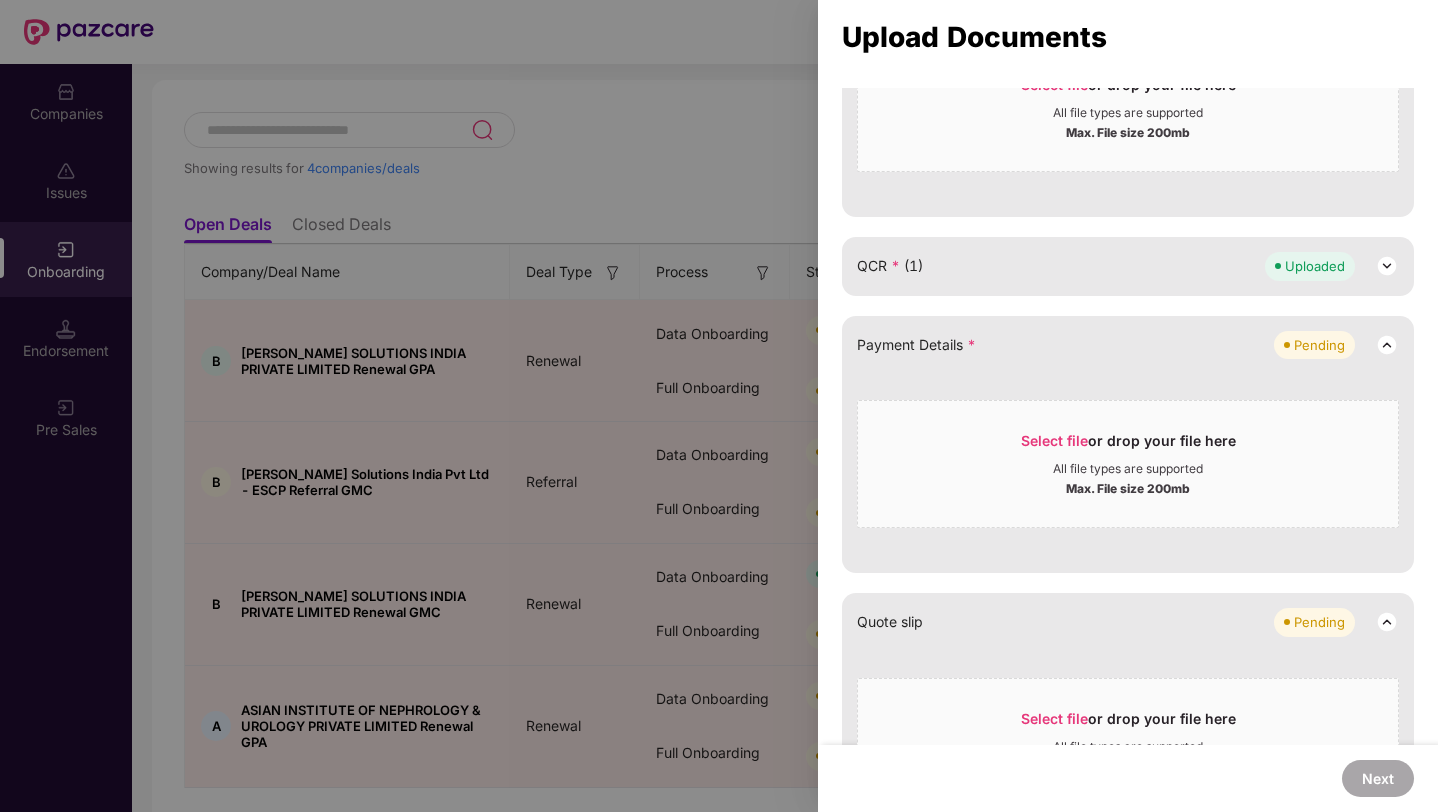 scroll, scrollTop: 507, scrollLeft: 0, axis: vertical 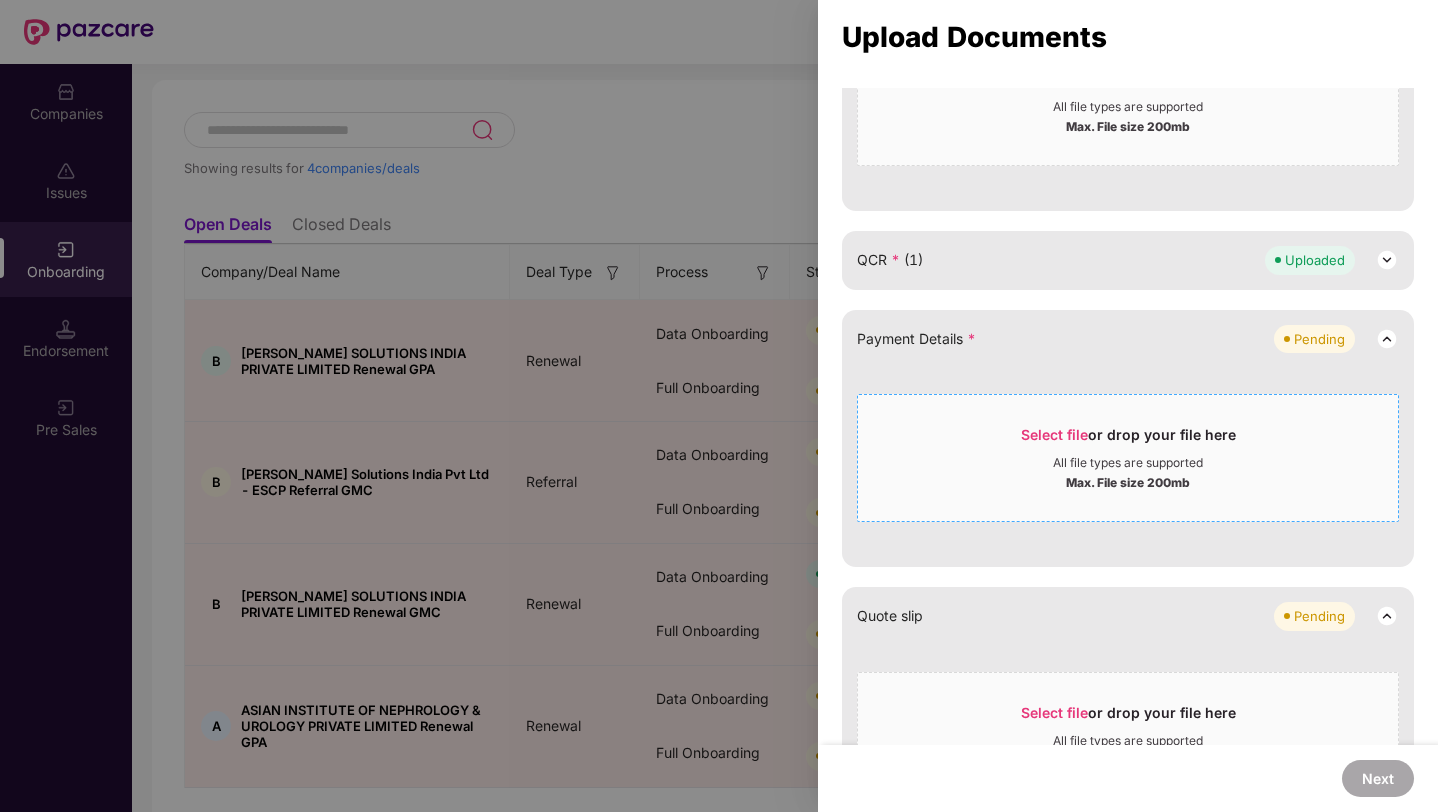 click on "All file types are supported" at bounding box center (1128, 463) 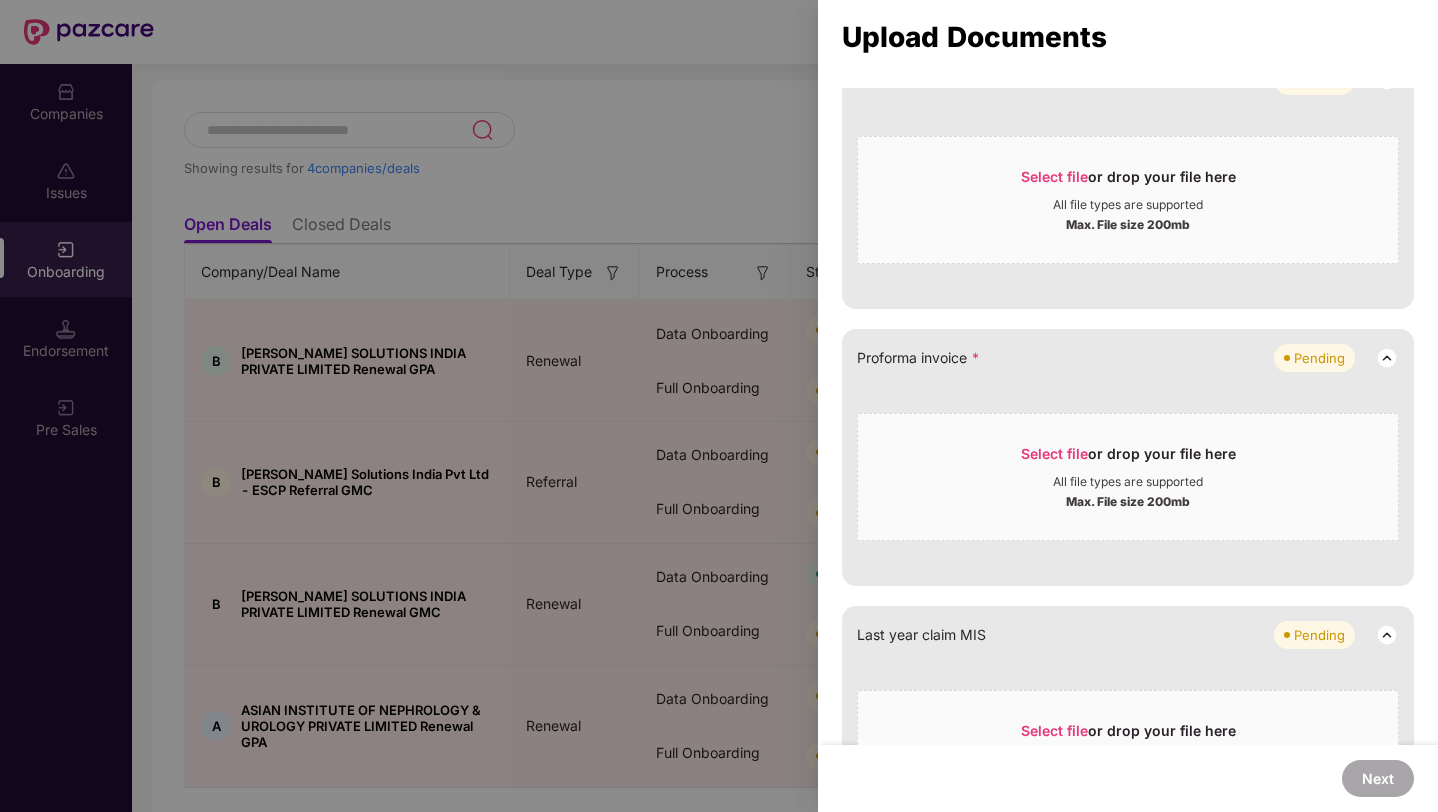 scroll, scrollTop: 851, scrollLeft: 0, axis: vertical 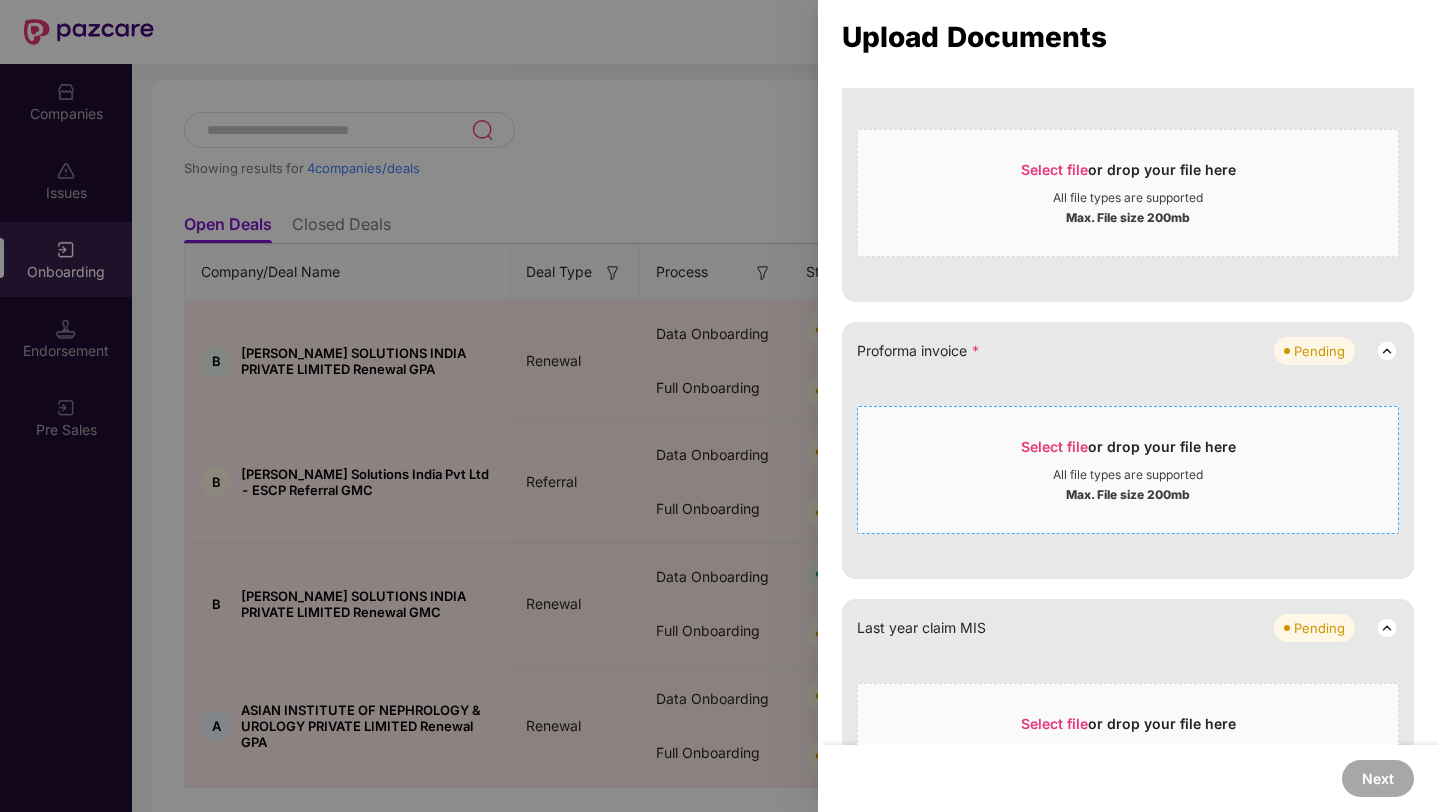 click on "Select file  or drop your file here" at bounding box center (1128, 452) 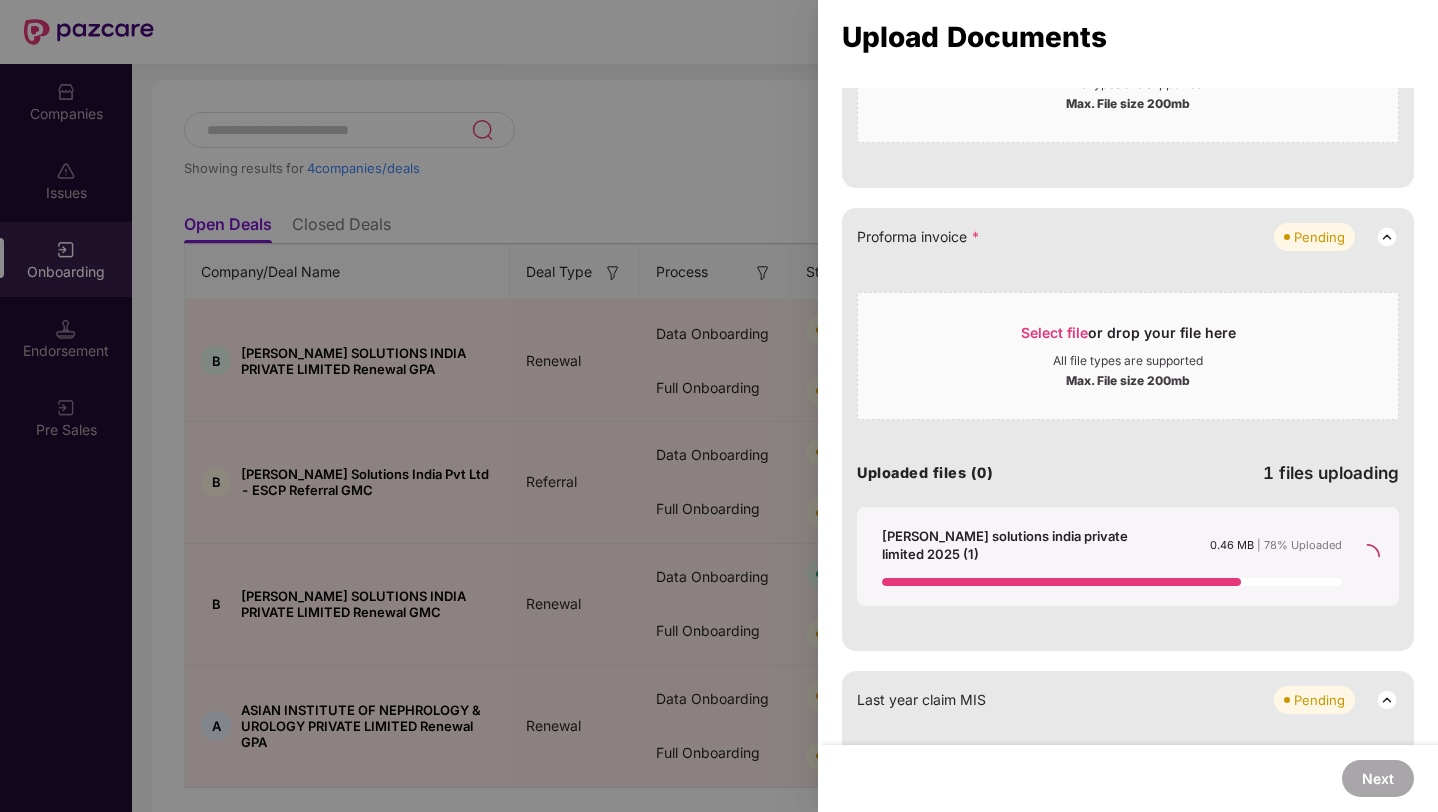 scroll, scrollTop: 1051, scrollLeft: 0, axis: vertical 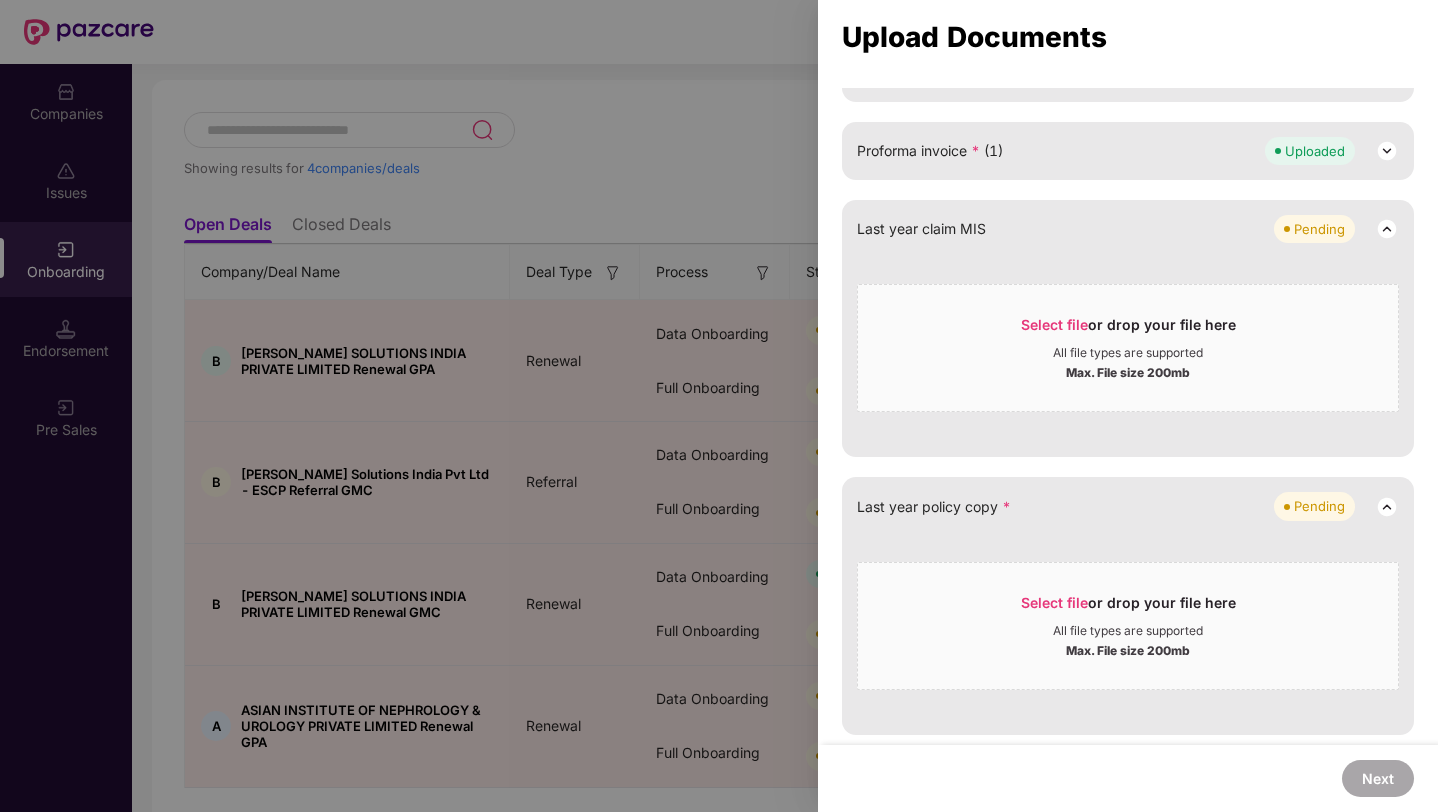click on "Select file" at bounding box center (1054, 602) 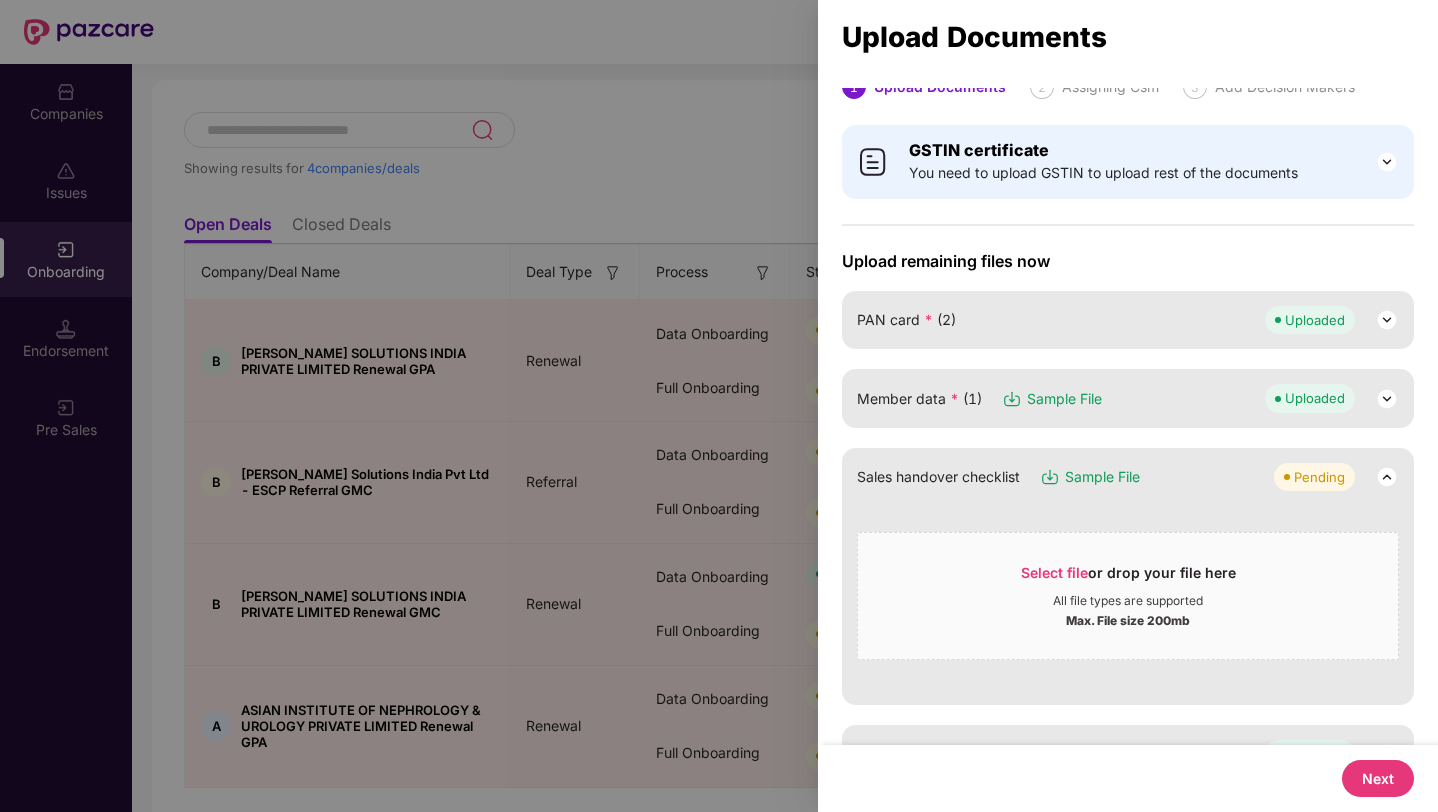 scroll, scrollTop: 0, scrollLeft: 0, axis: both 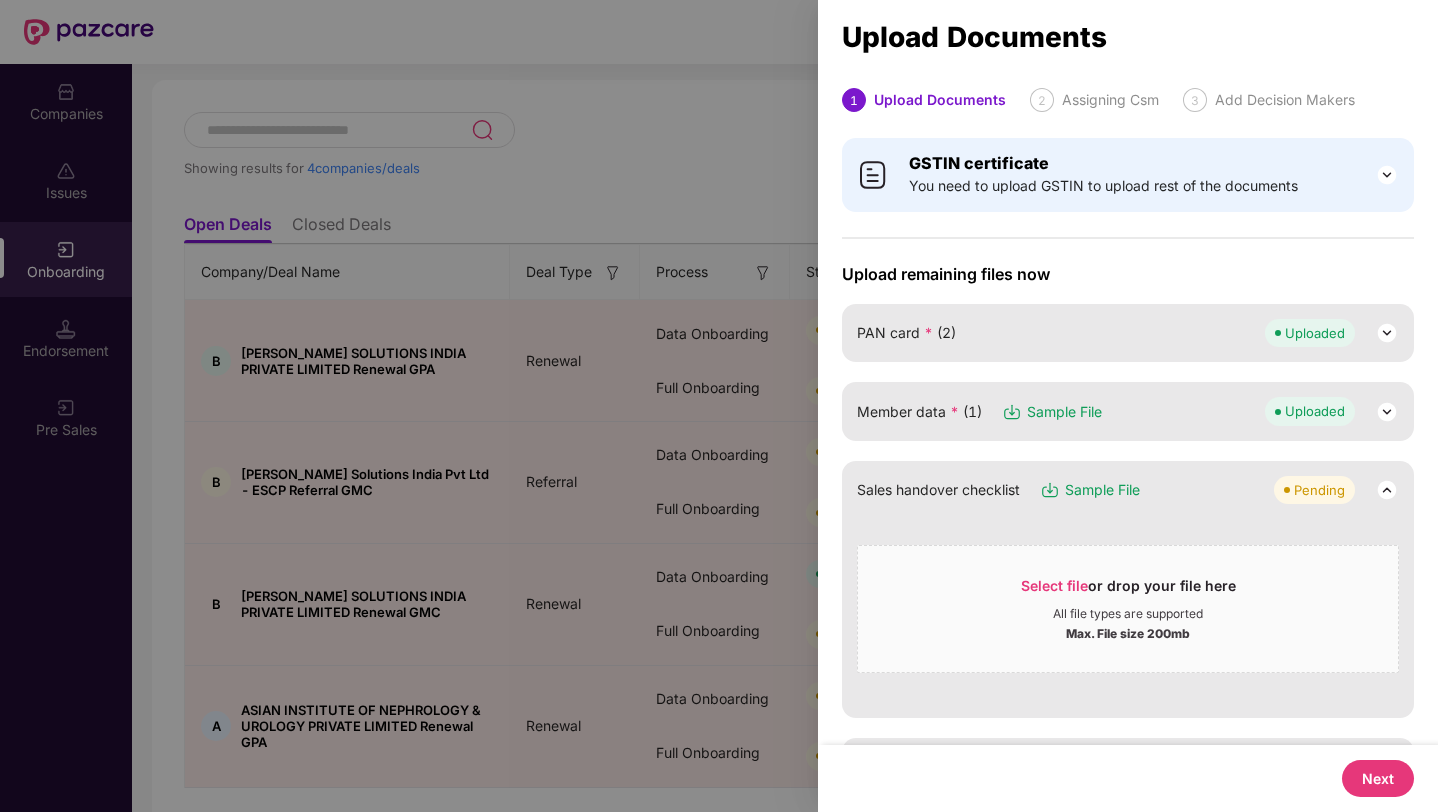 click on "Member data   *   (1) Sample File Uploaded" at bounding box center [1128, 411] 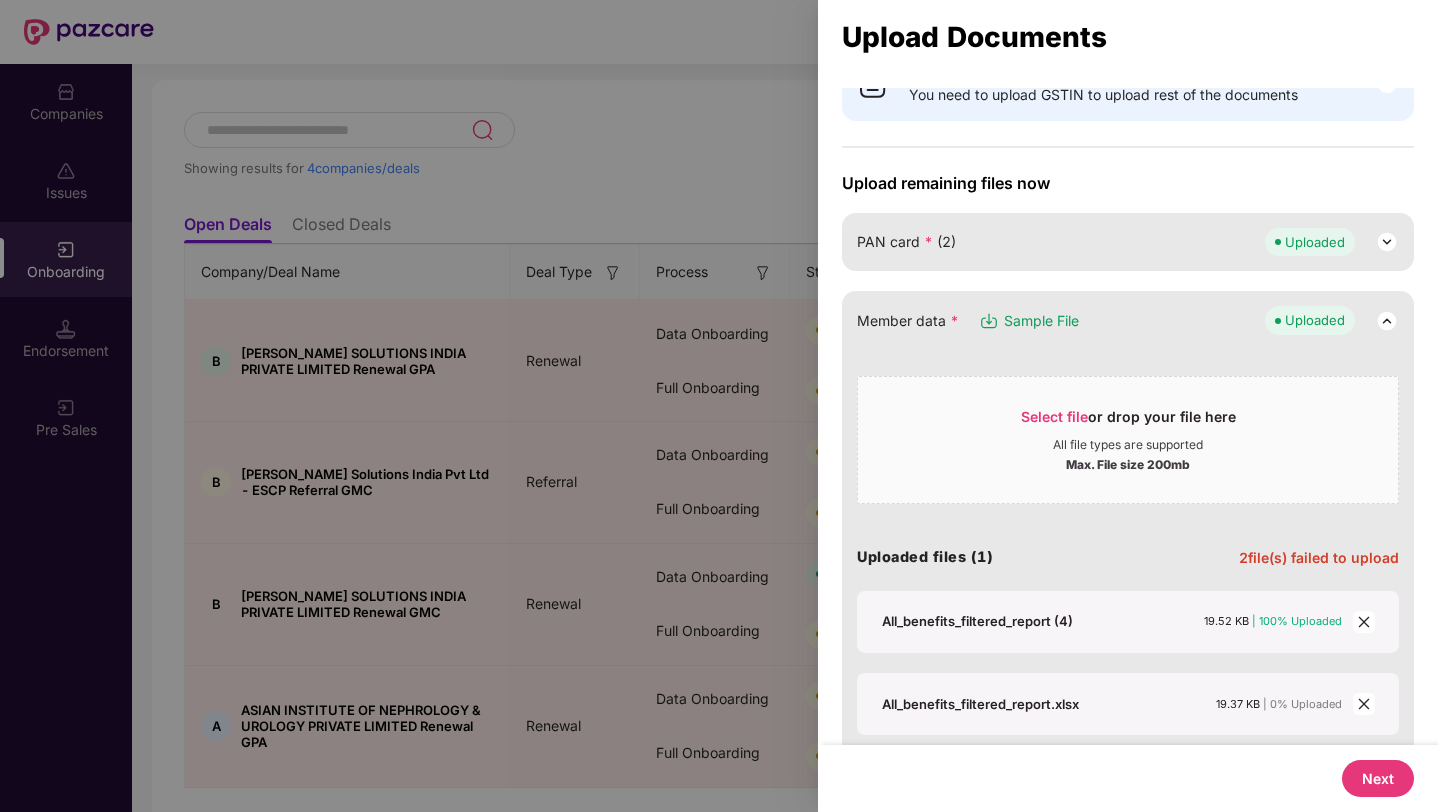 scroll, scrollTop: 106, scrollLeft: 0, axis: vertical 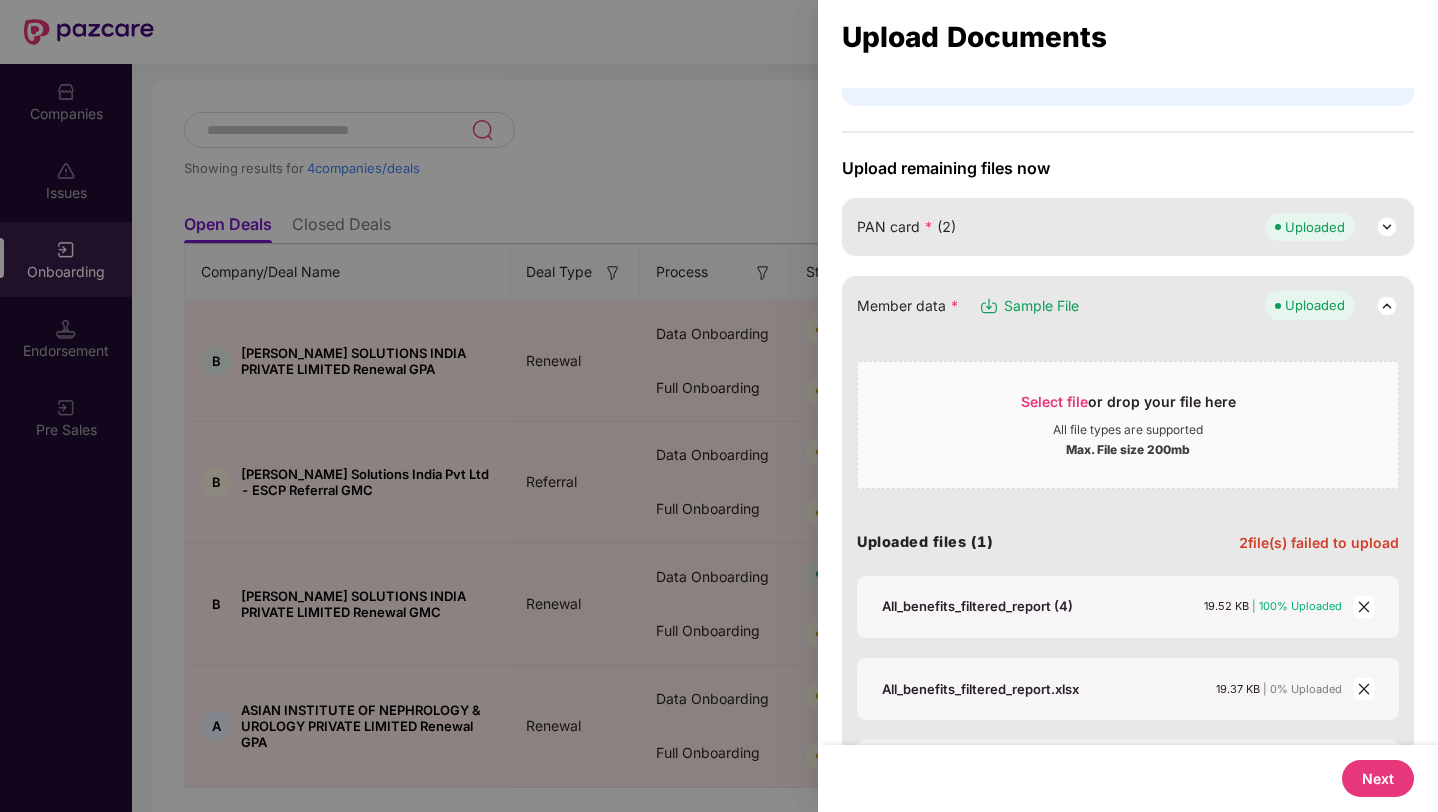 click 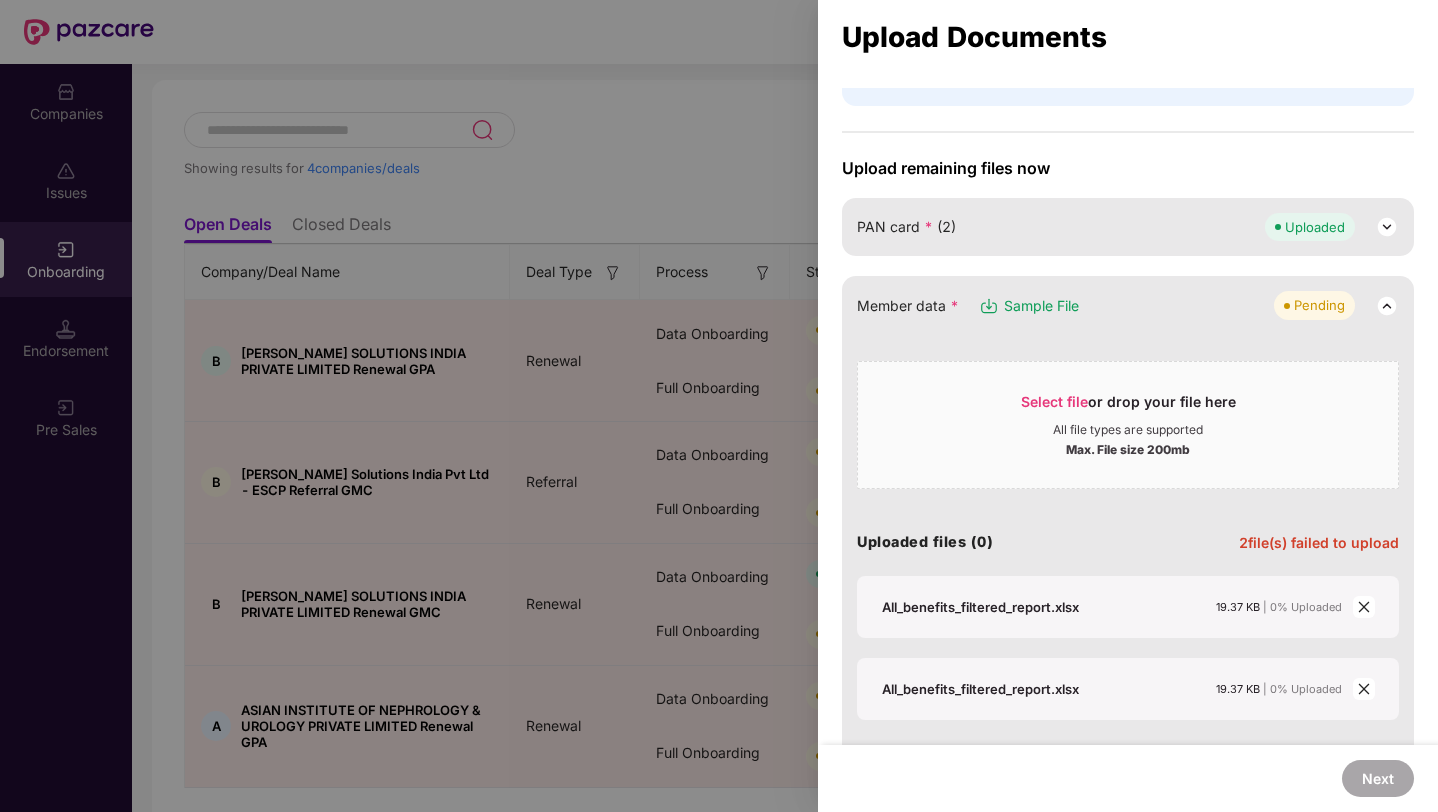 click 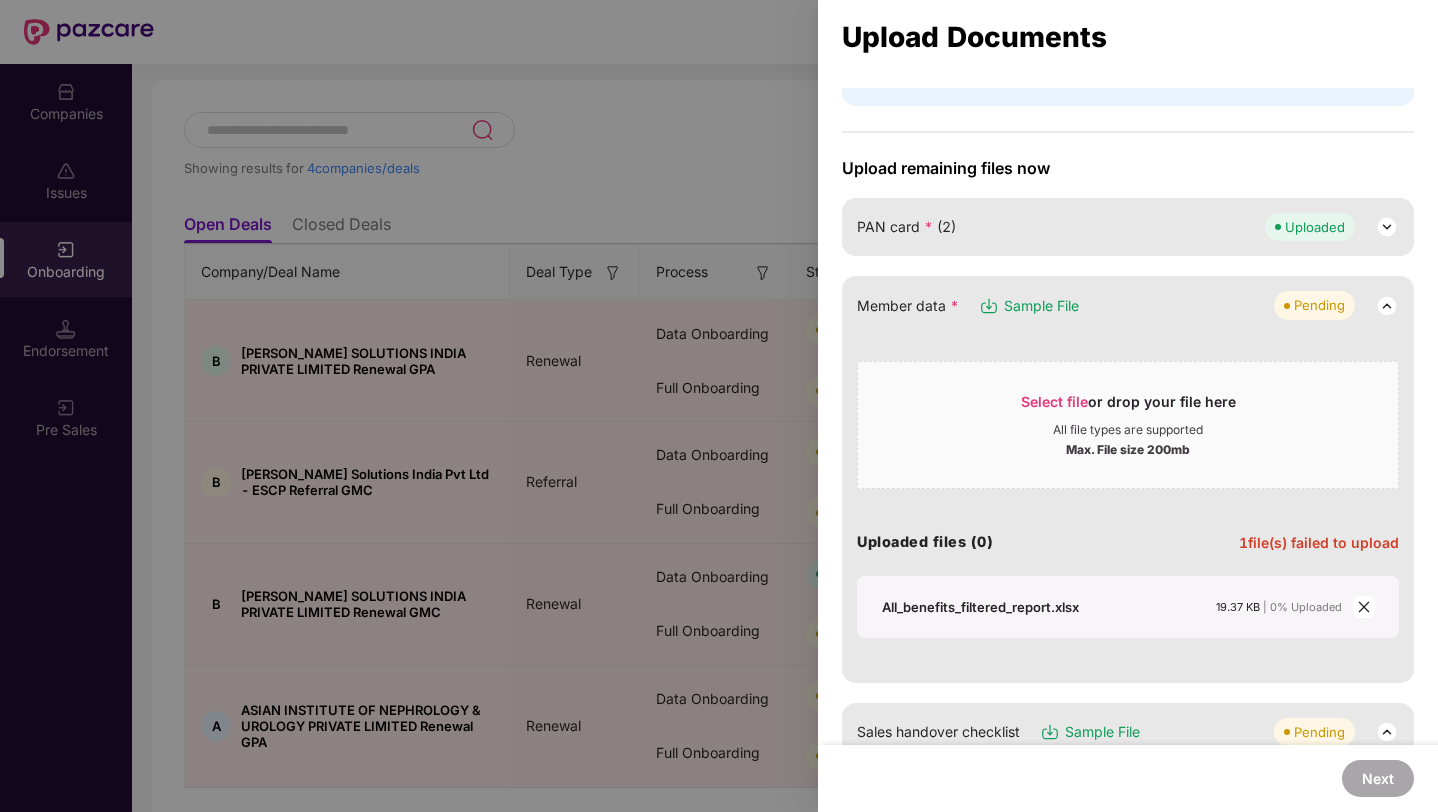 click 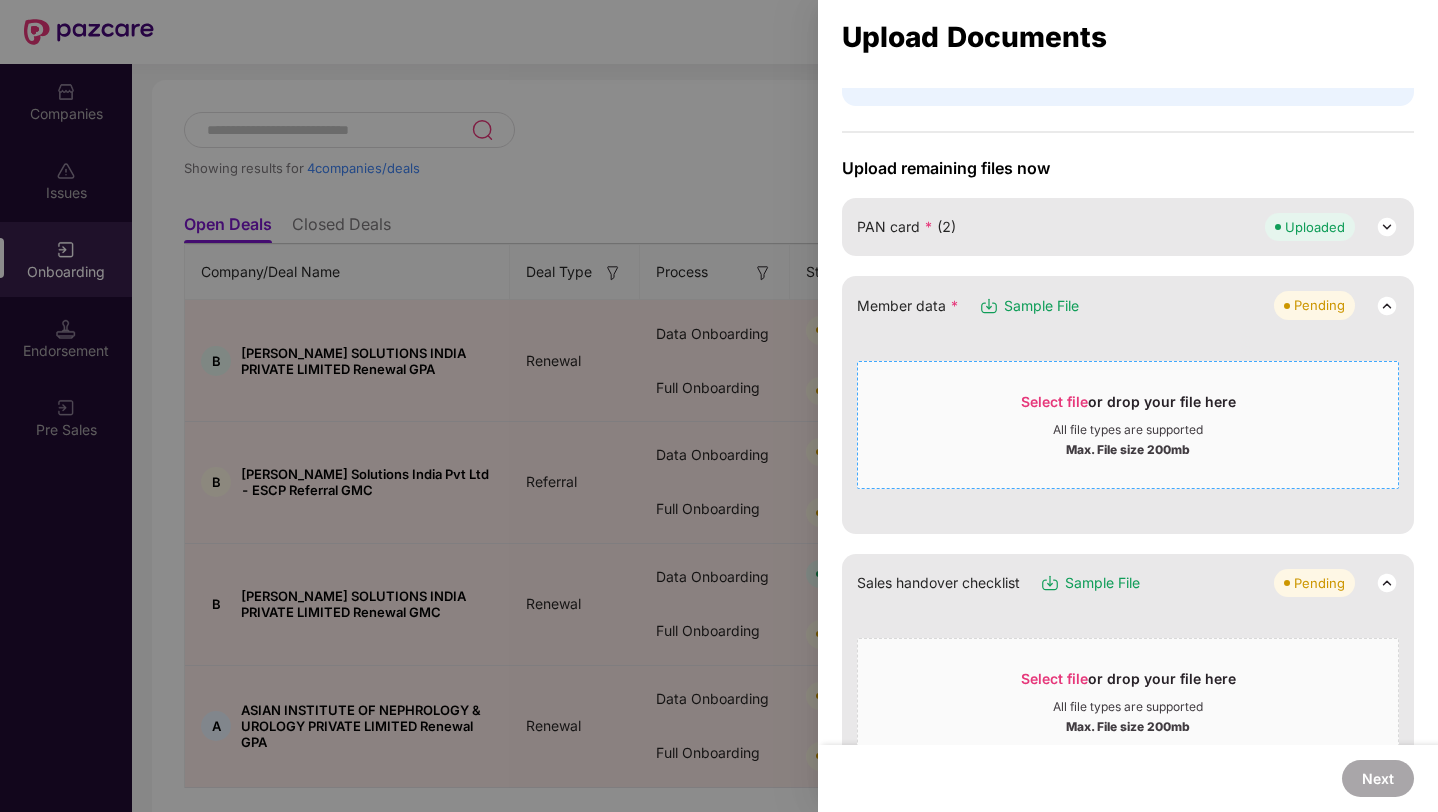 click on "Select file  or drop your file here All file types are supported Max. File size 200mb" at bounding box center [1128, 425] 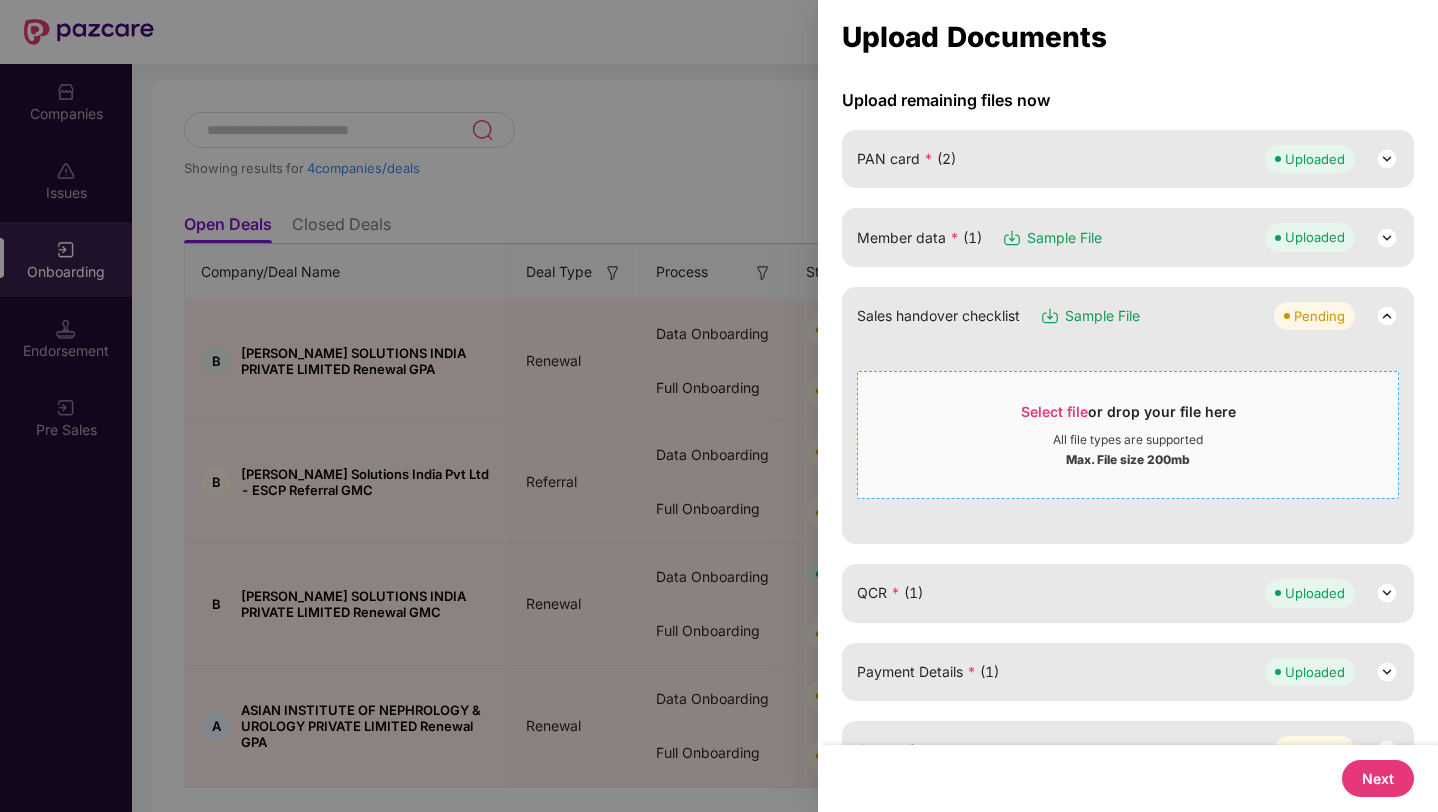 scroll, scrollTop: 0, scrollLeft: 0, axis: both 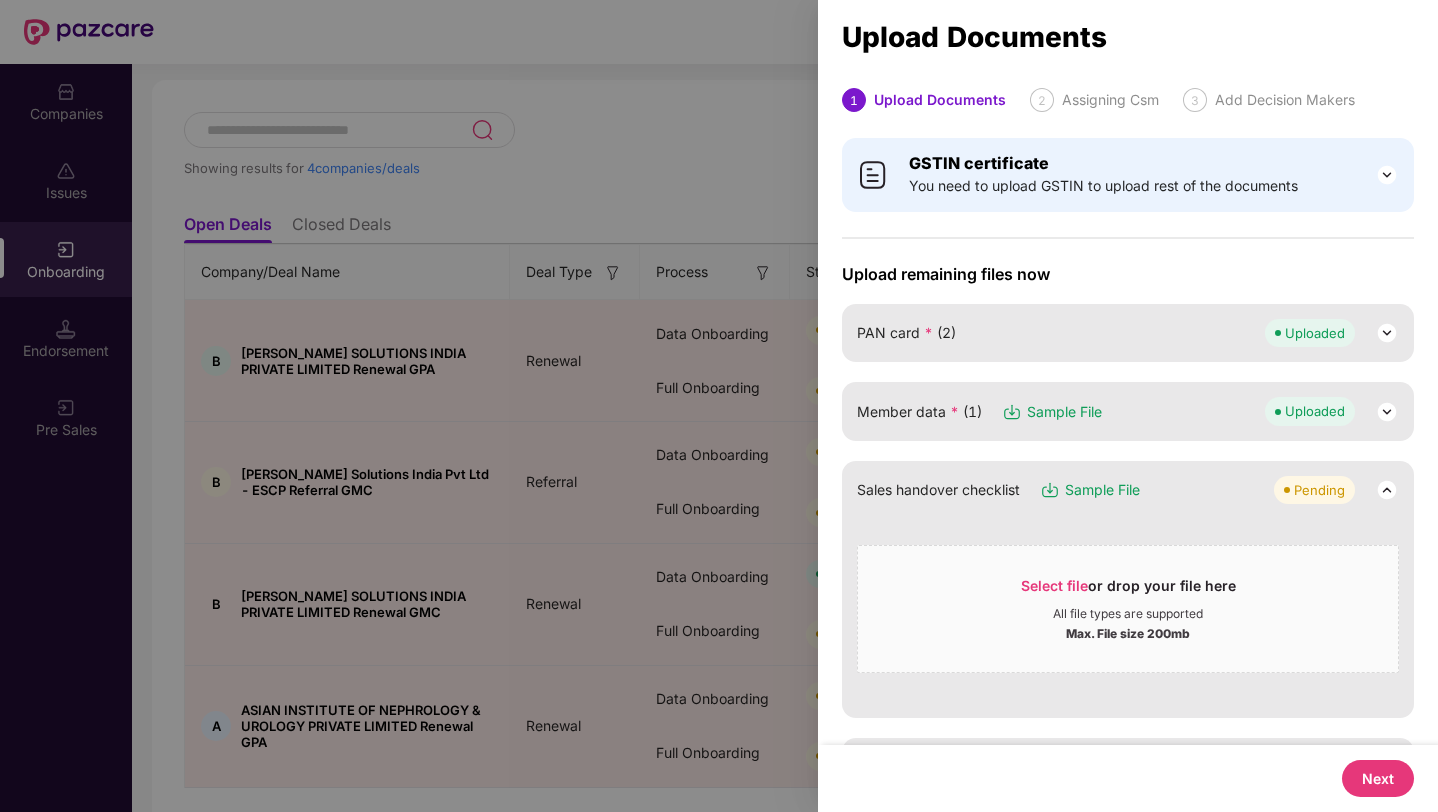 click on "Next" at bounding box center [1378, 778] 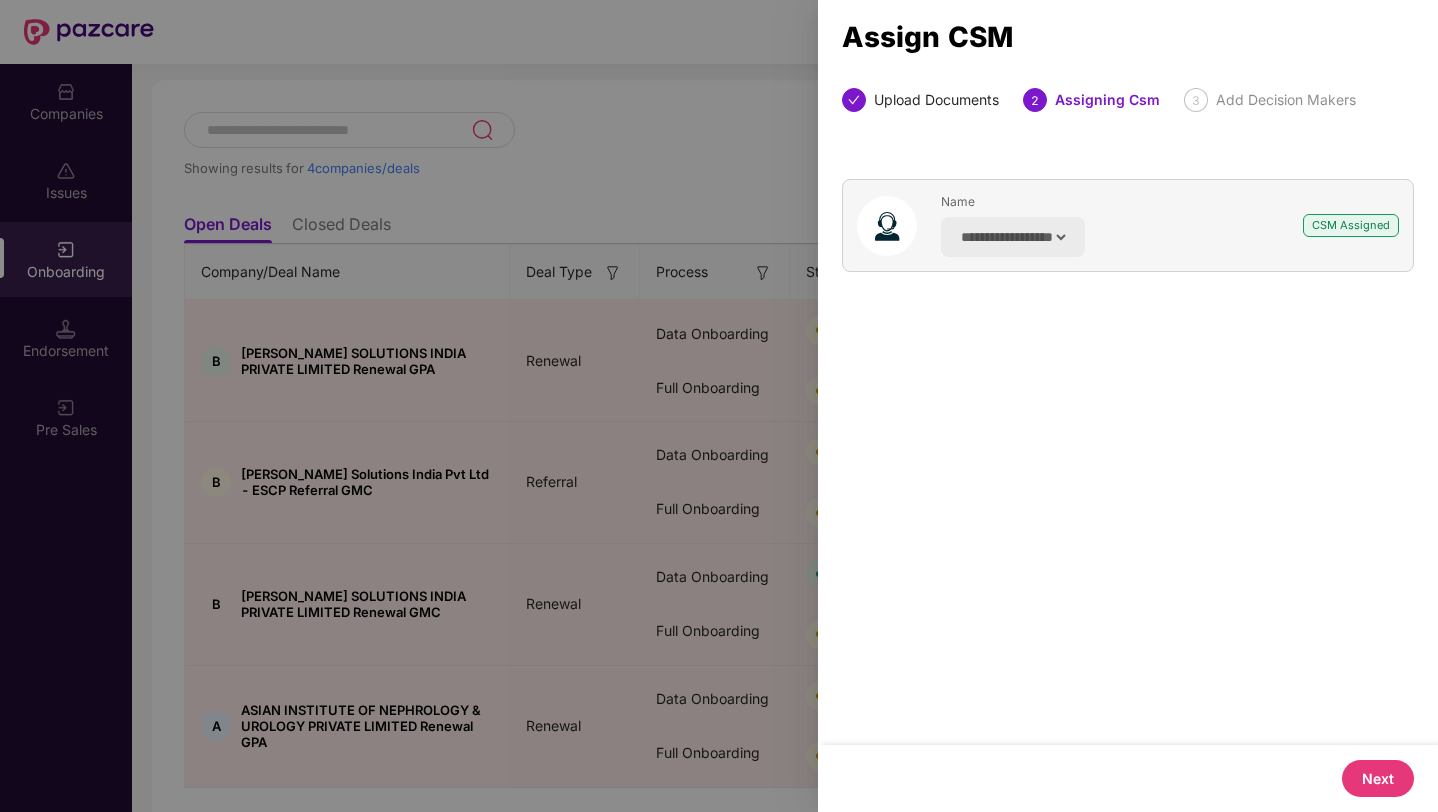 click on "Next" at bounding box center [1378, 778] 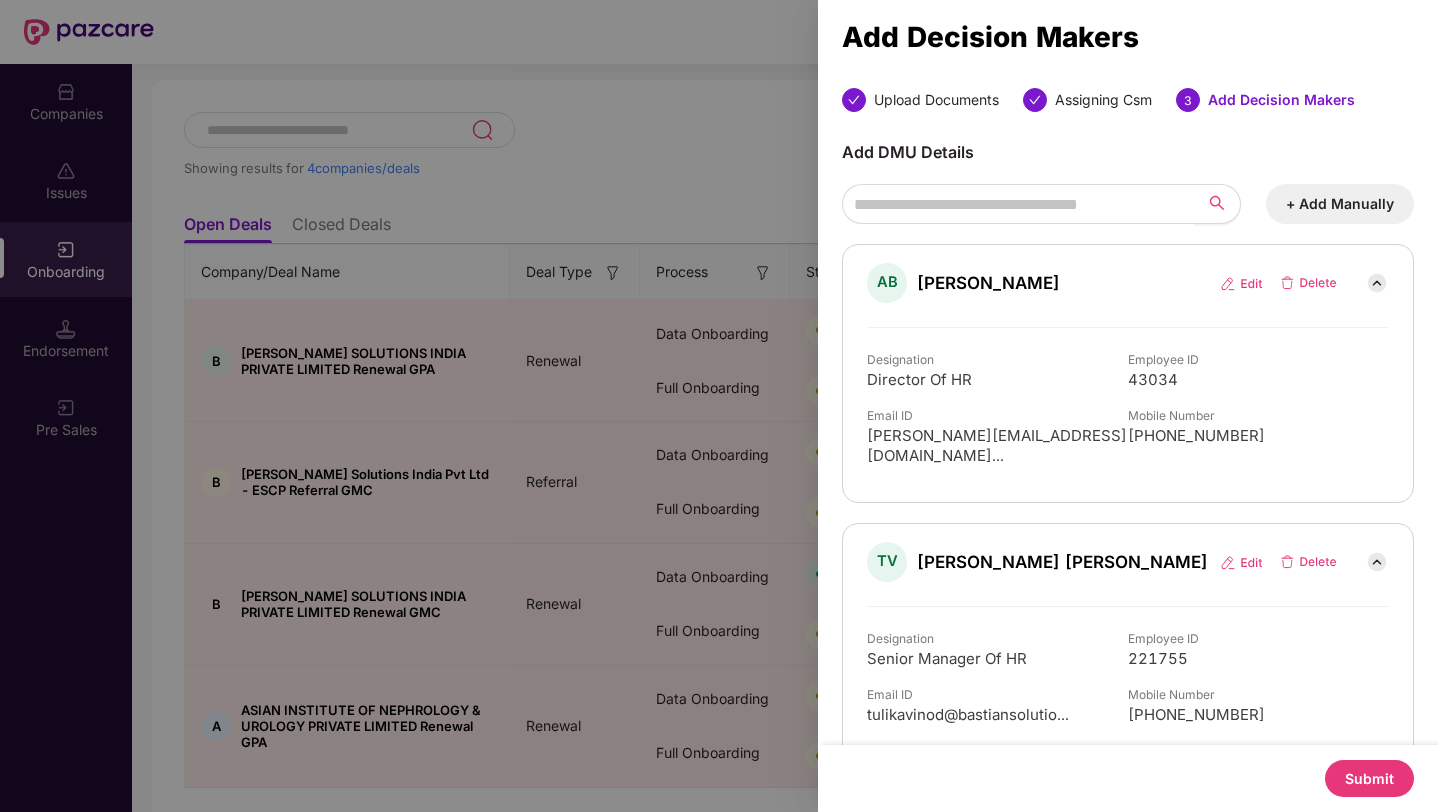 click on "Submit" at bounding box center (1369, 778) 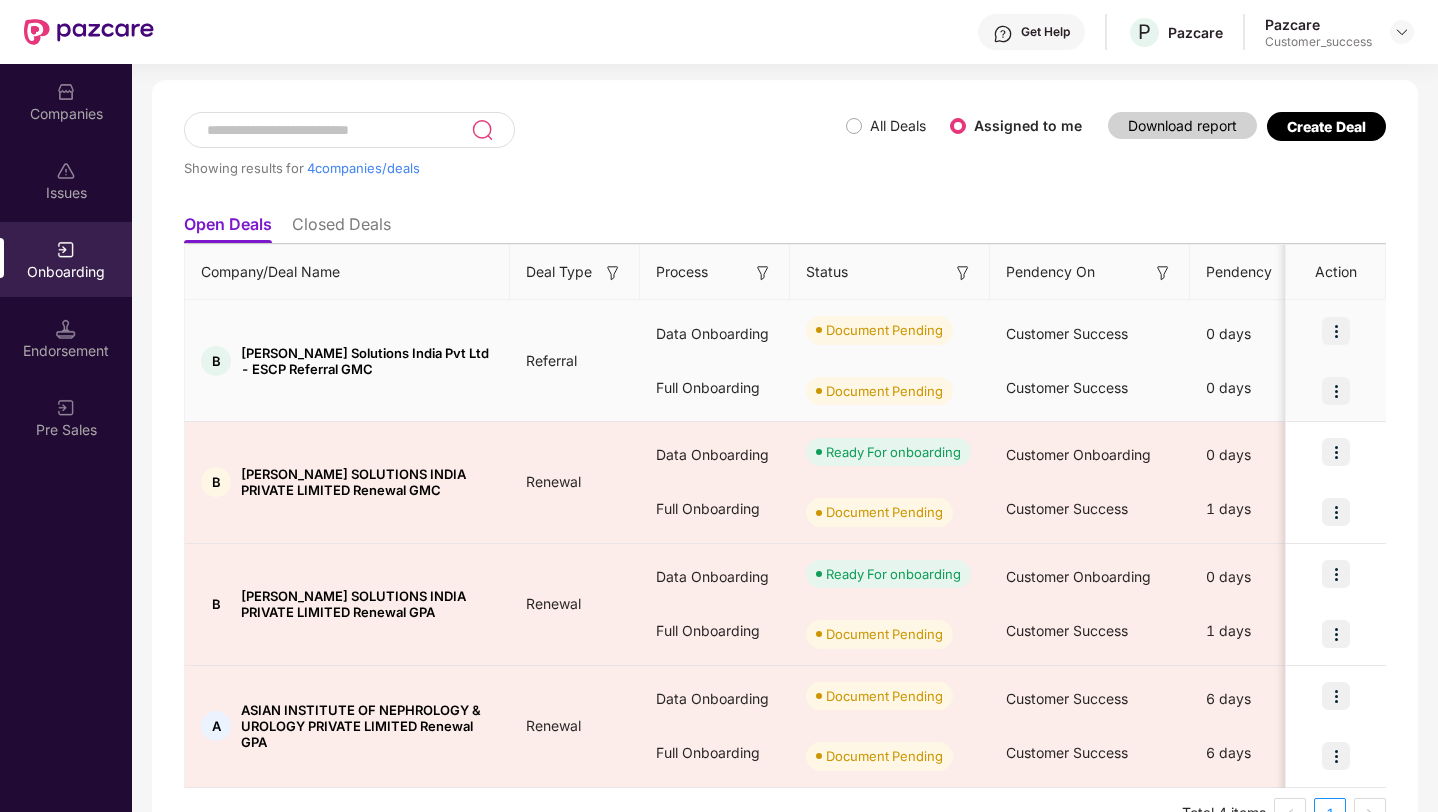 click at bounding box center [1336, 331] 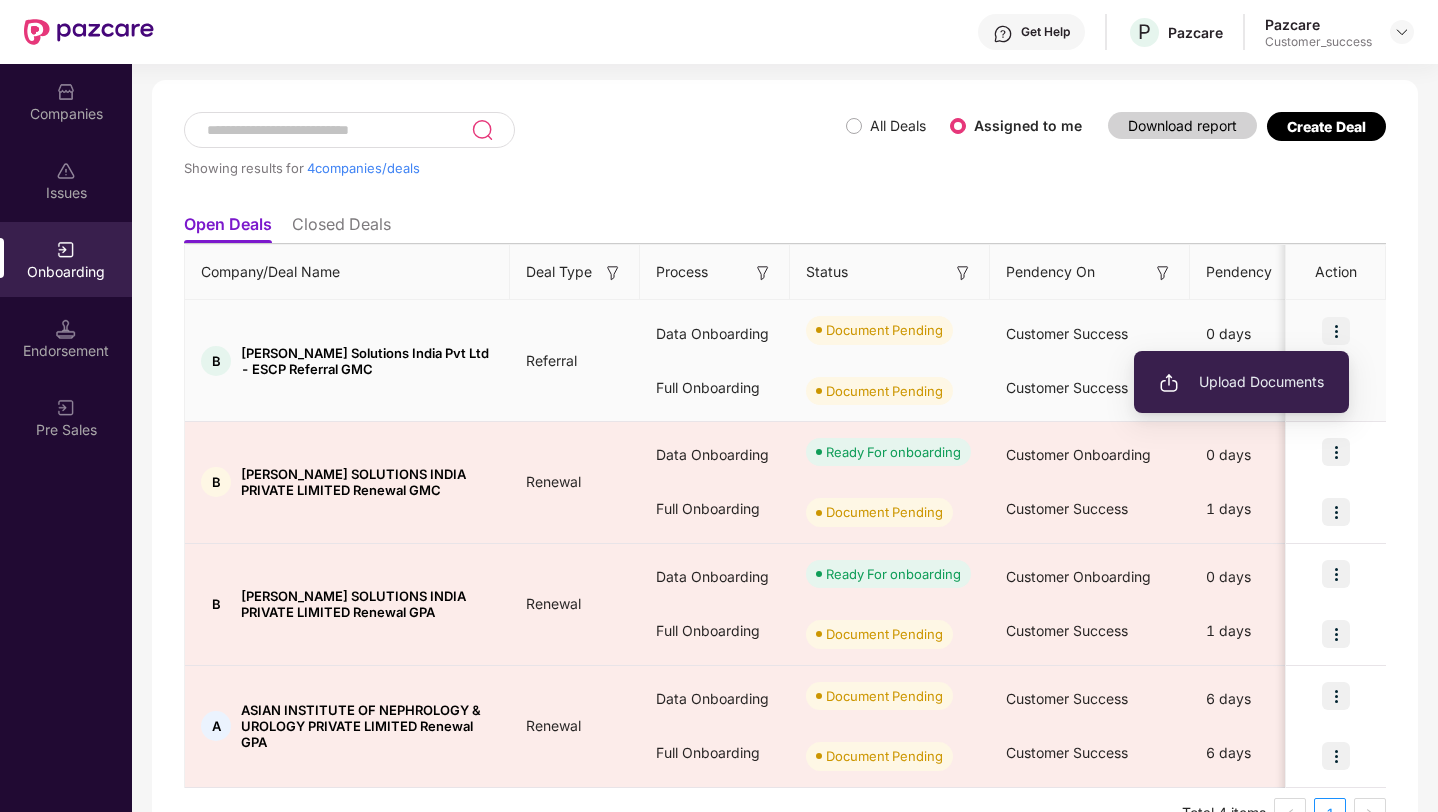 click on "Upload Documents" at bounding box center (1241, 382) 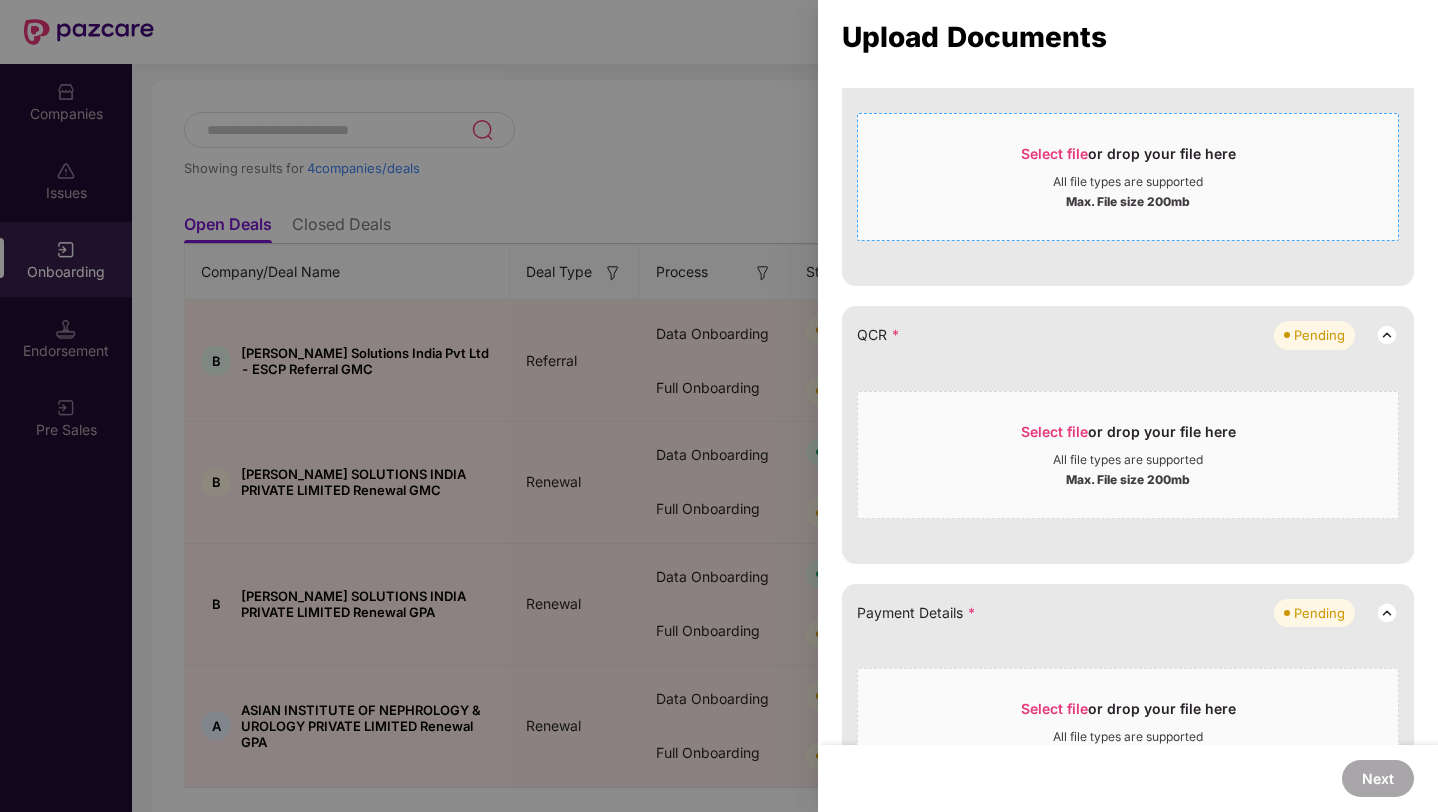 scroll, scrollTop: 435, scrollLeft: 0, axis: vertical 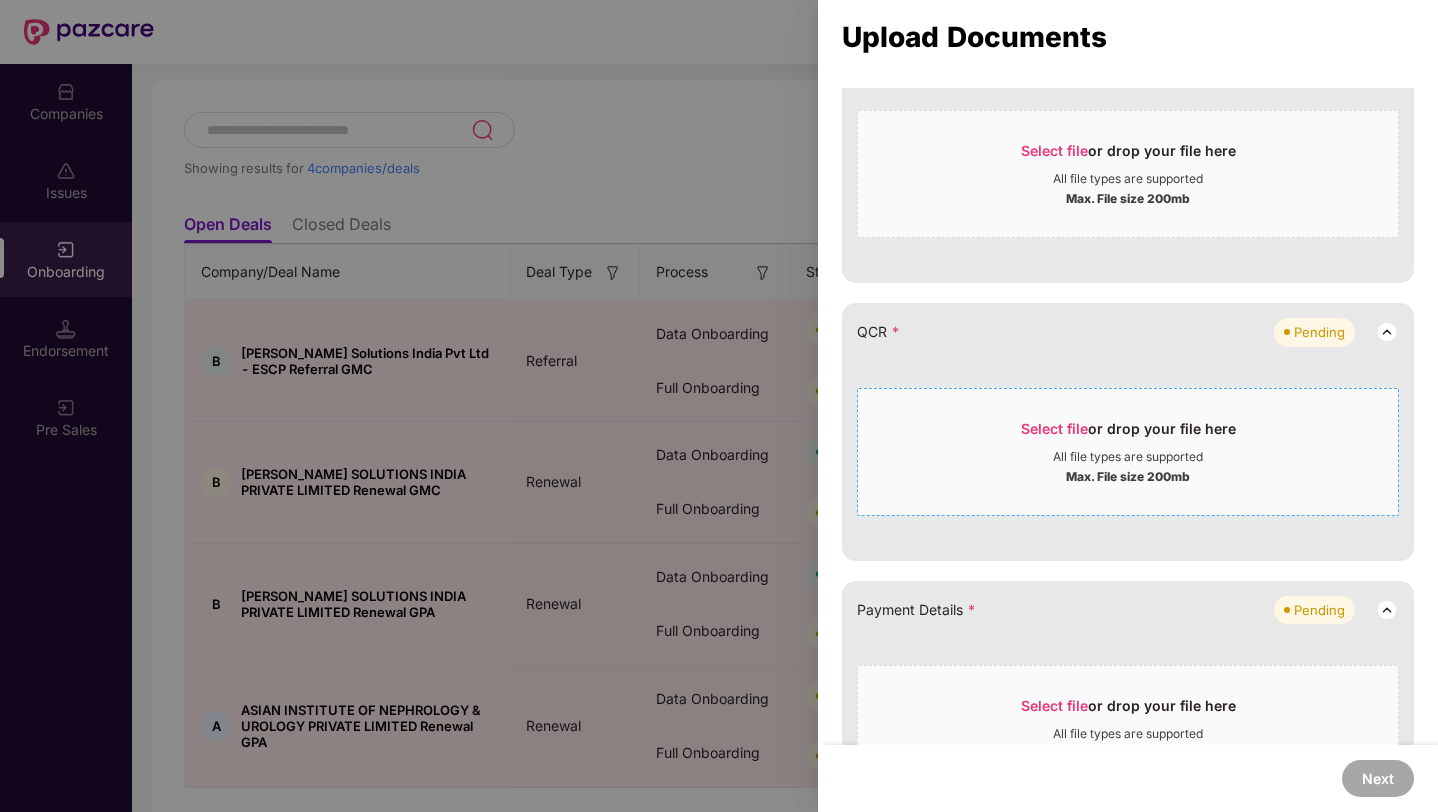 click on "Max. File size 200mb" at bounding box center [1128, 475] 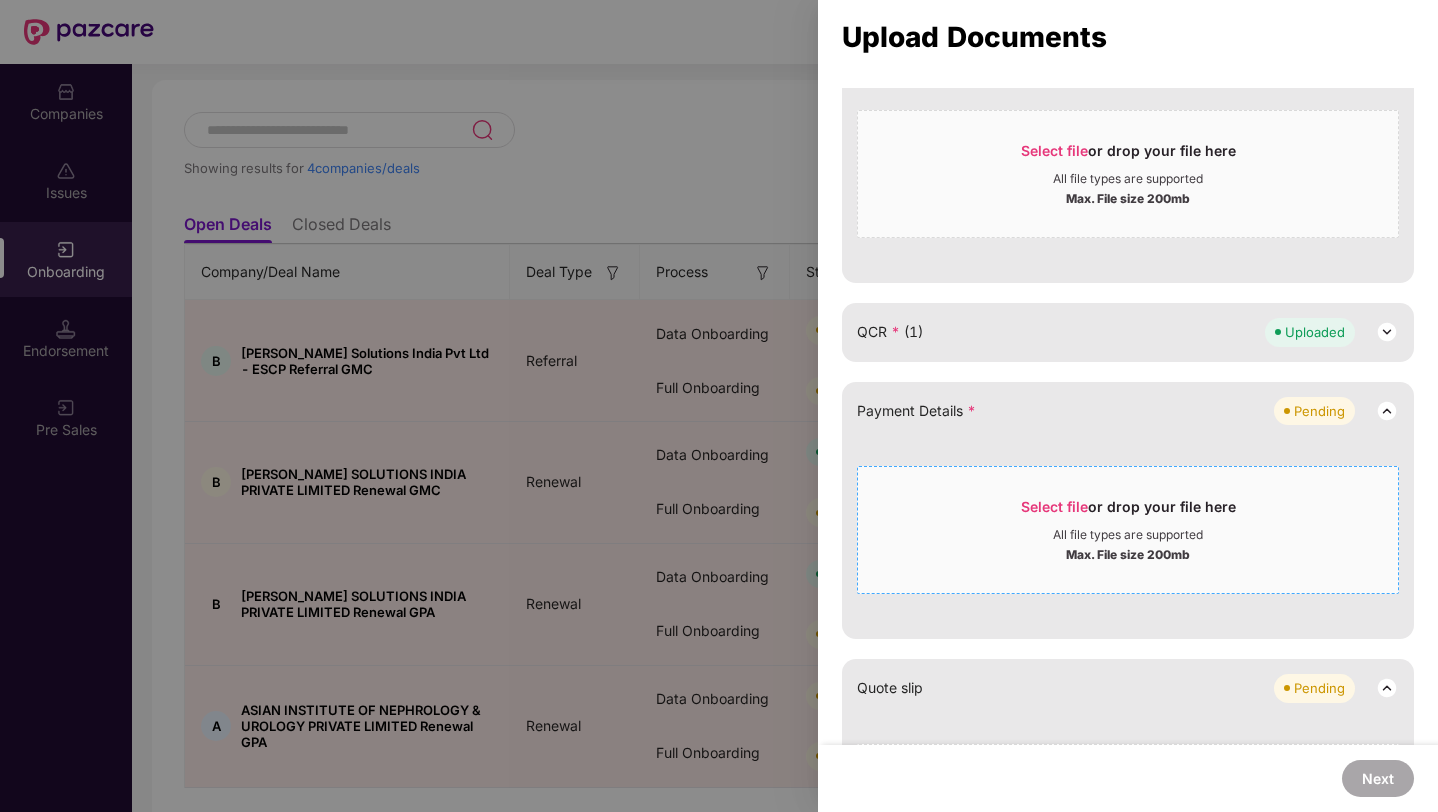 click on "Select file  or drop your file here All file types are supported Max. File size 200mb" at bounding box center [1128, 530] 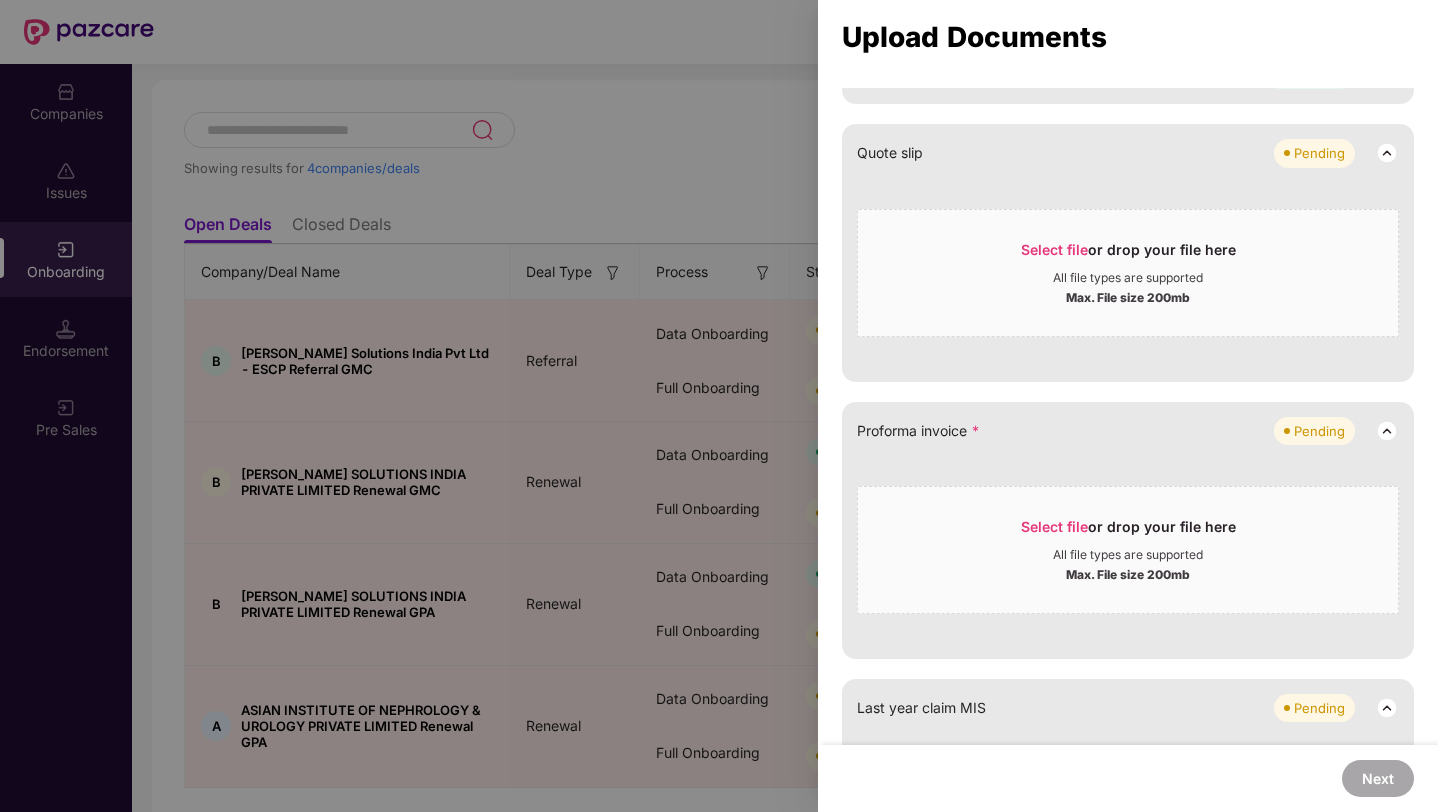 scroll, scrollTop: 794, scrollLeft: 0, axis: vertical 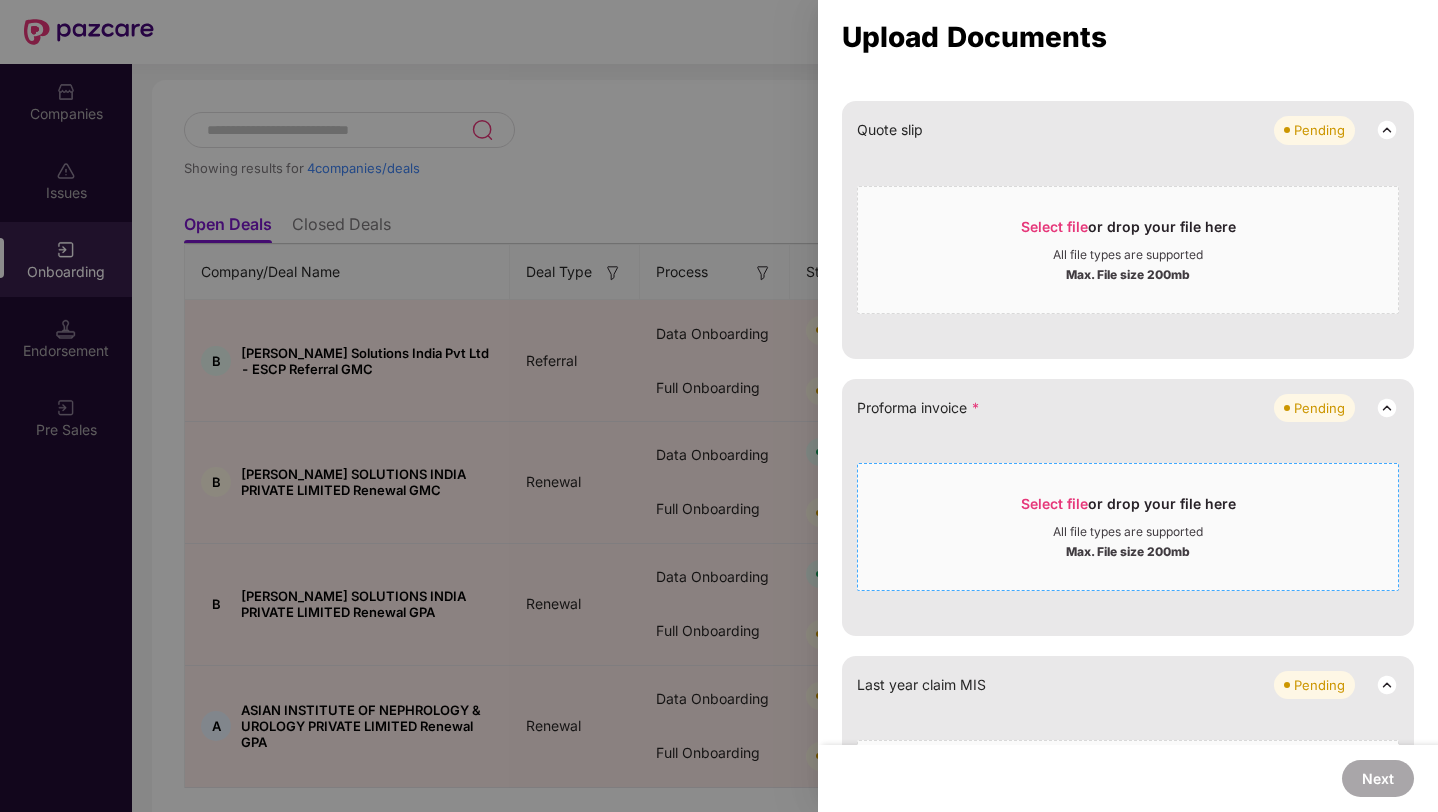 drag, startPoint x: 1037, startPoint y: 595, endPoint x: 1037, endPoint y: 562, distance: 33 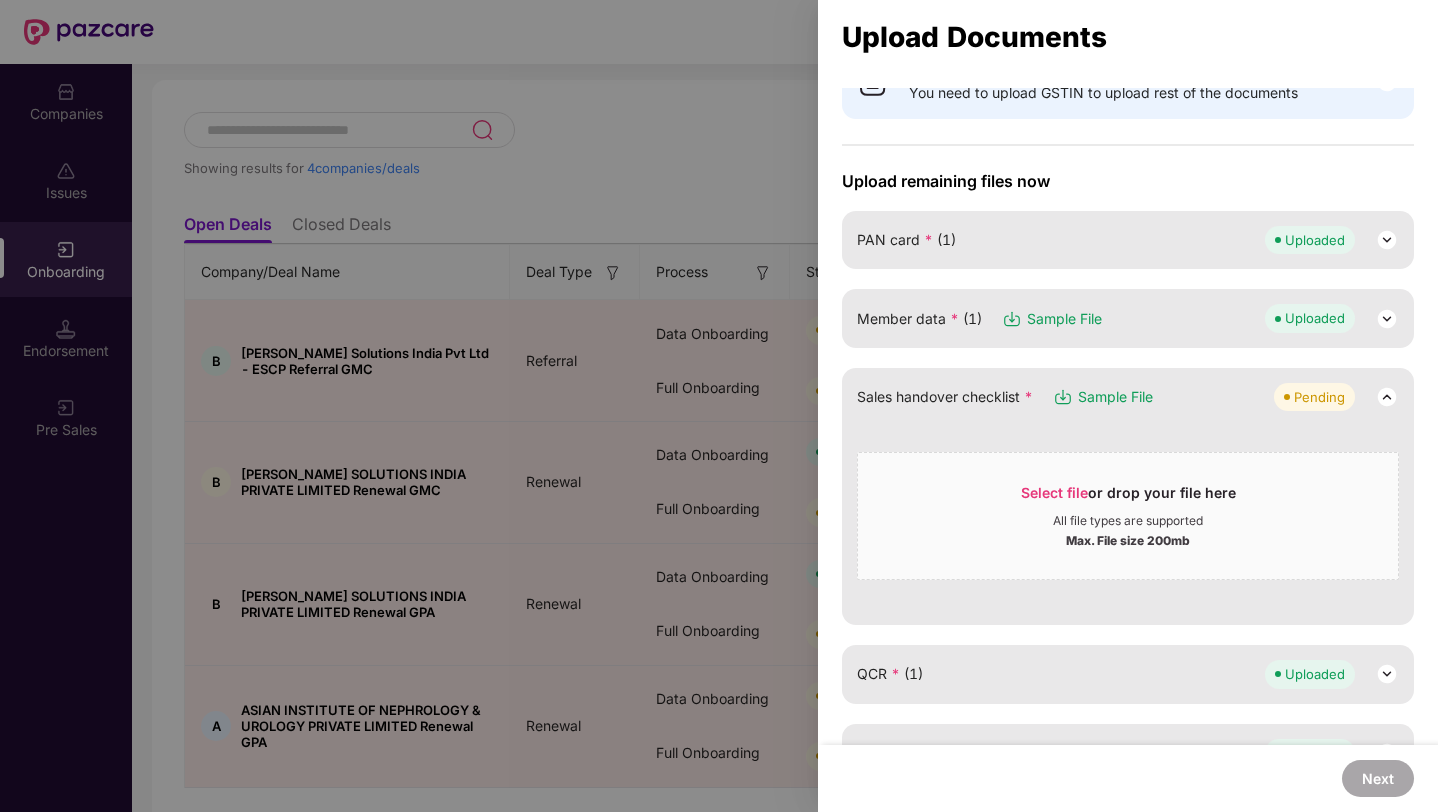 scroll, scrollTop: 91, scrollLeft: 0, axis: vertical 